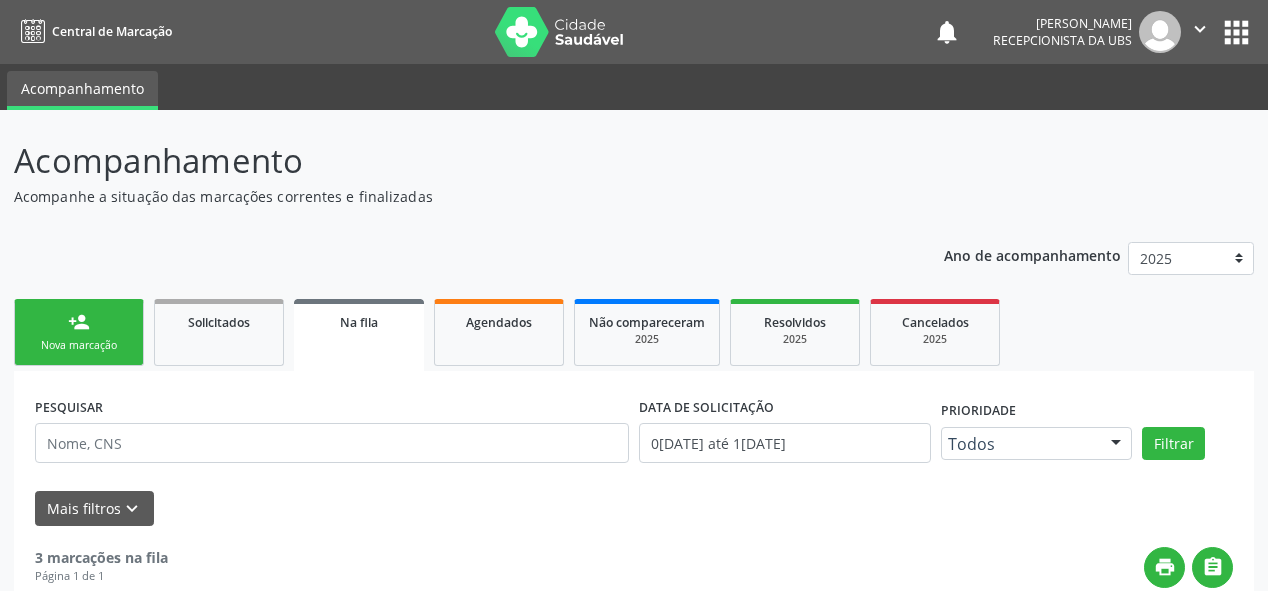 scroll, scrollTop: 74, scrollLeft: 0, axis: vertical 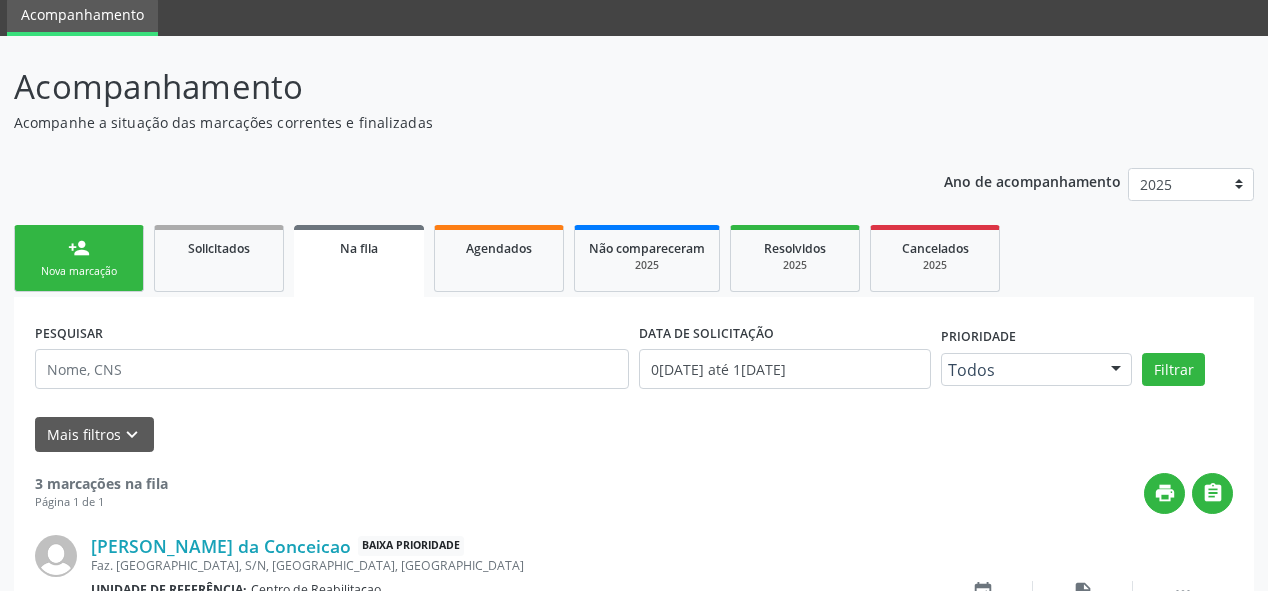 click on "person_add
Nova marcação" at bounding box center [79, 258] 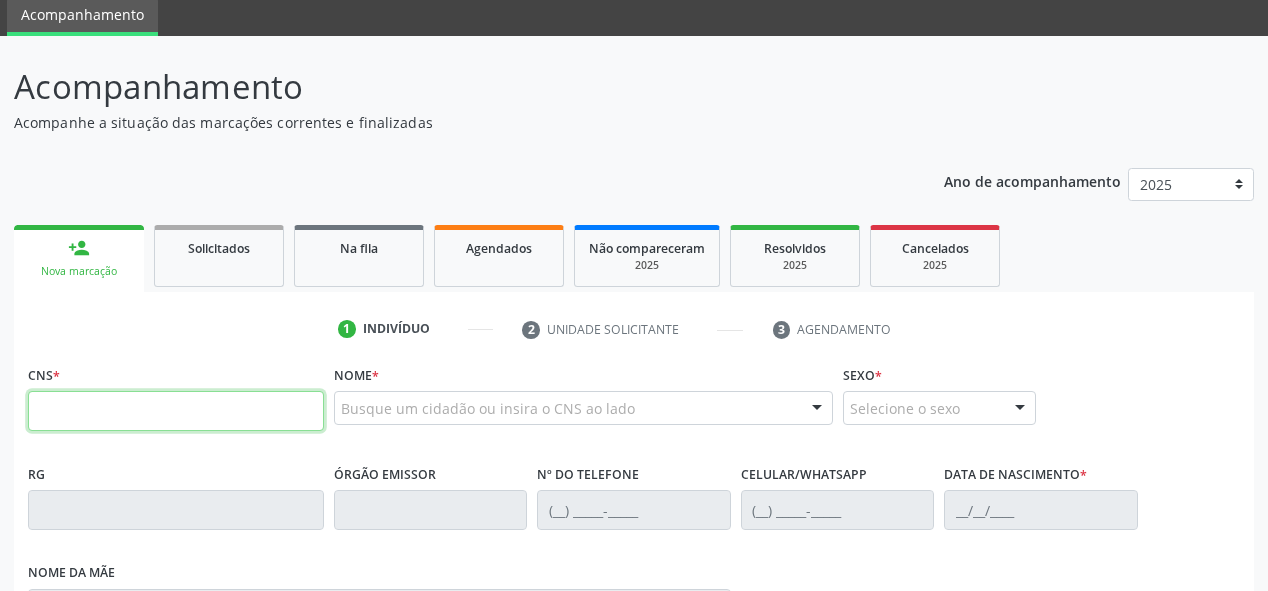 click at bounding box center [176, 411] 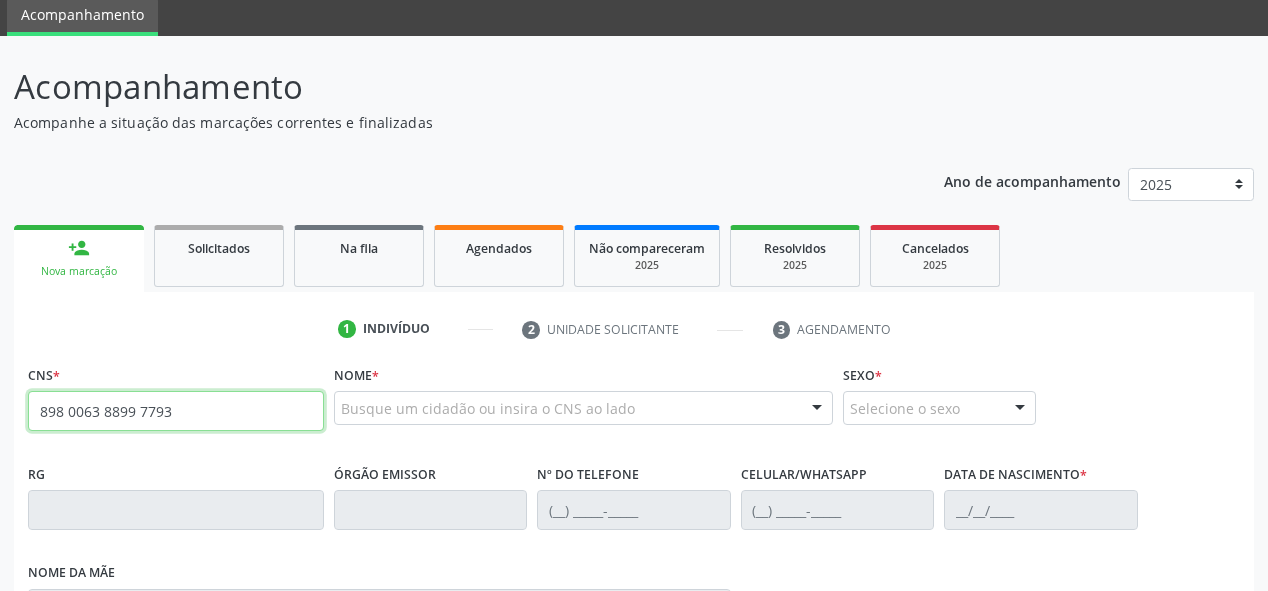 type on "898 0063 8899 7793" 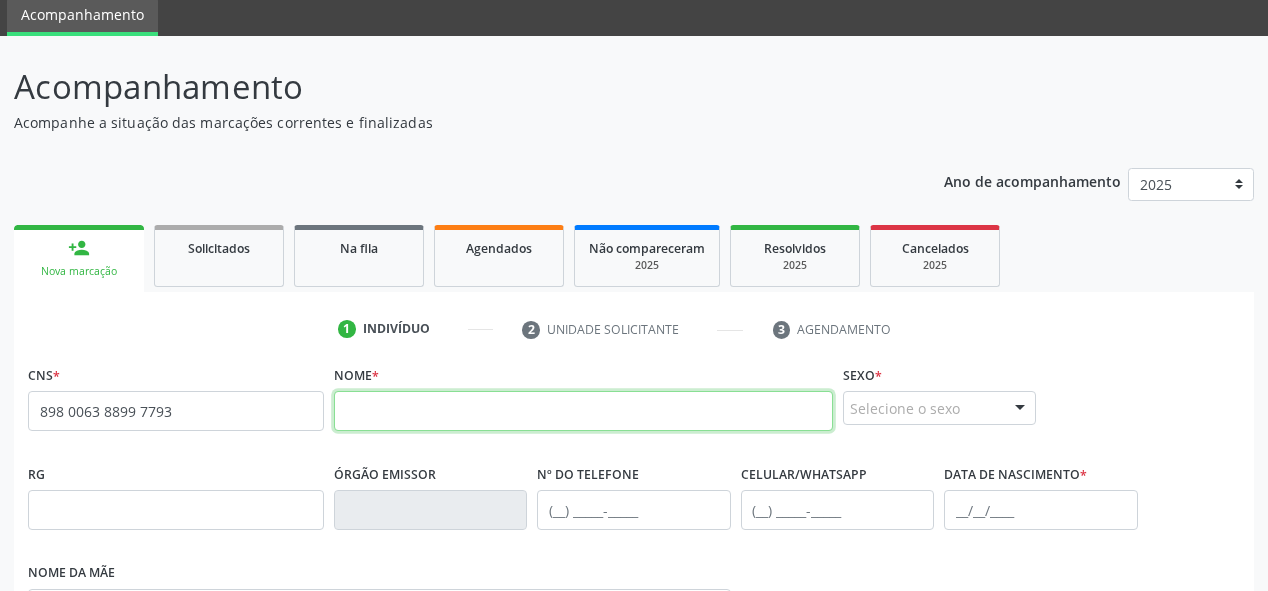 click at bounding box center (583, 411) 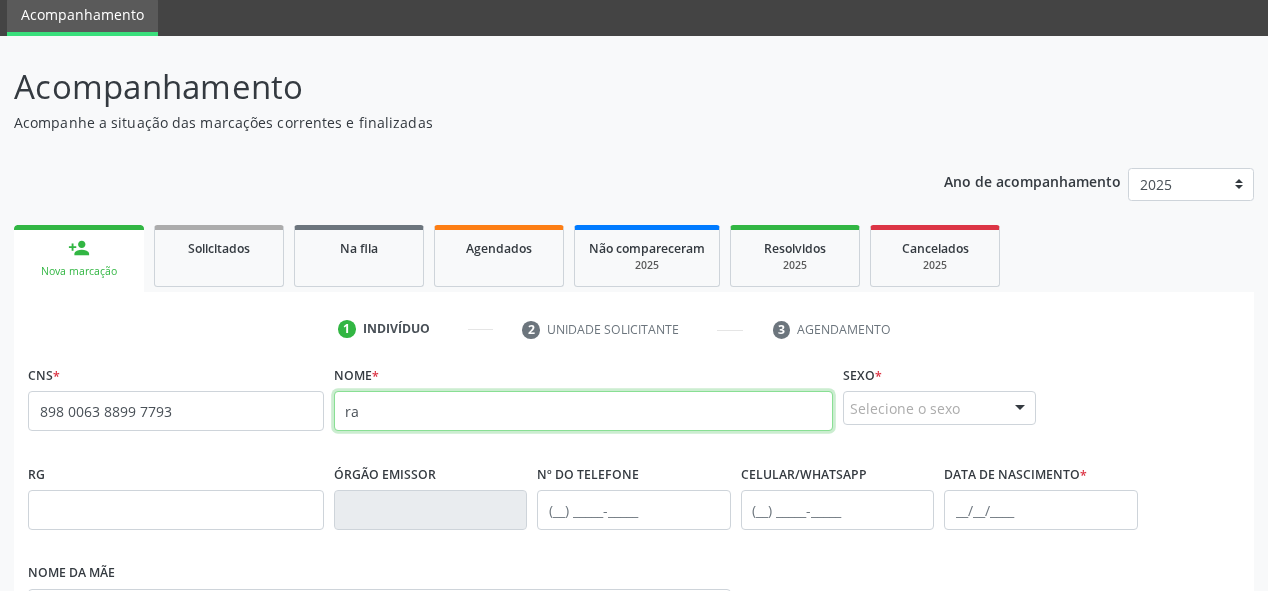type on "r" 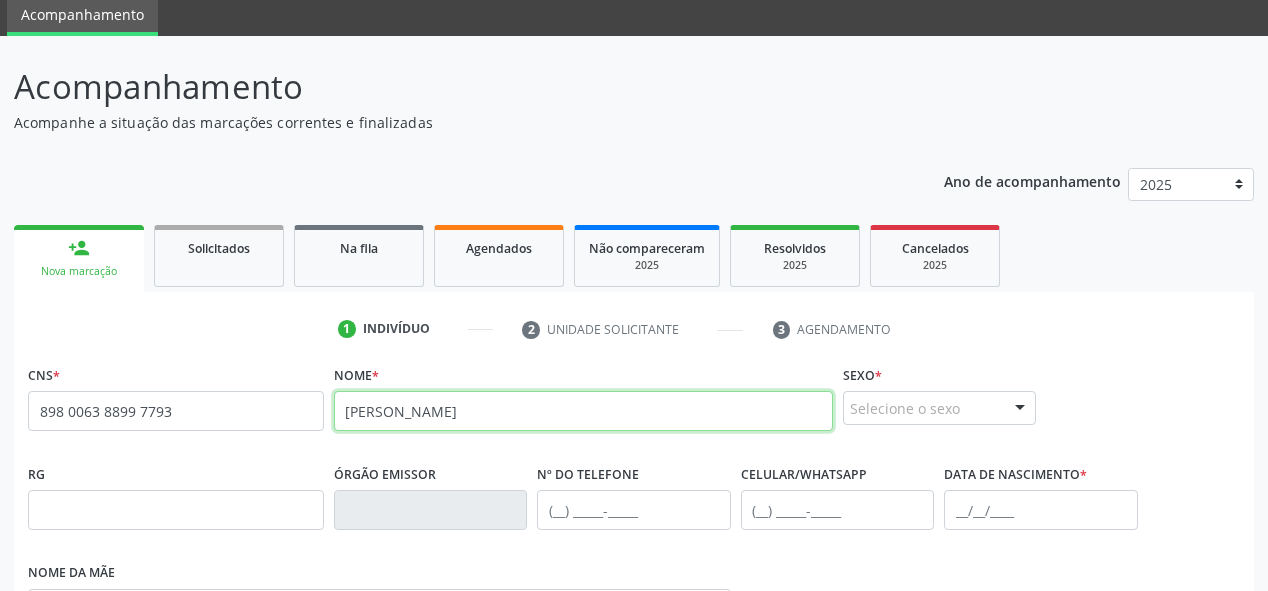 type on "[PERSON_NAME]" 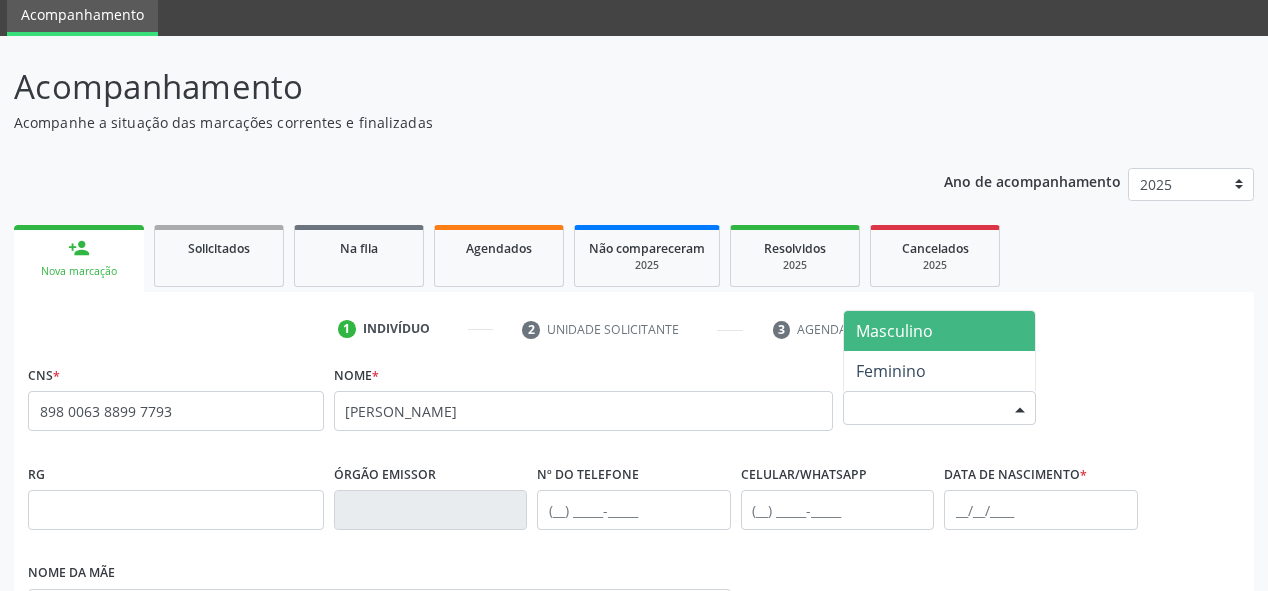 click on "Selecione o sexo" at bounding box center (940, 408) 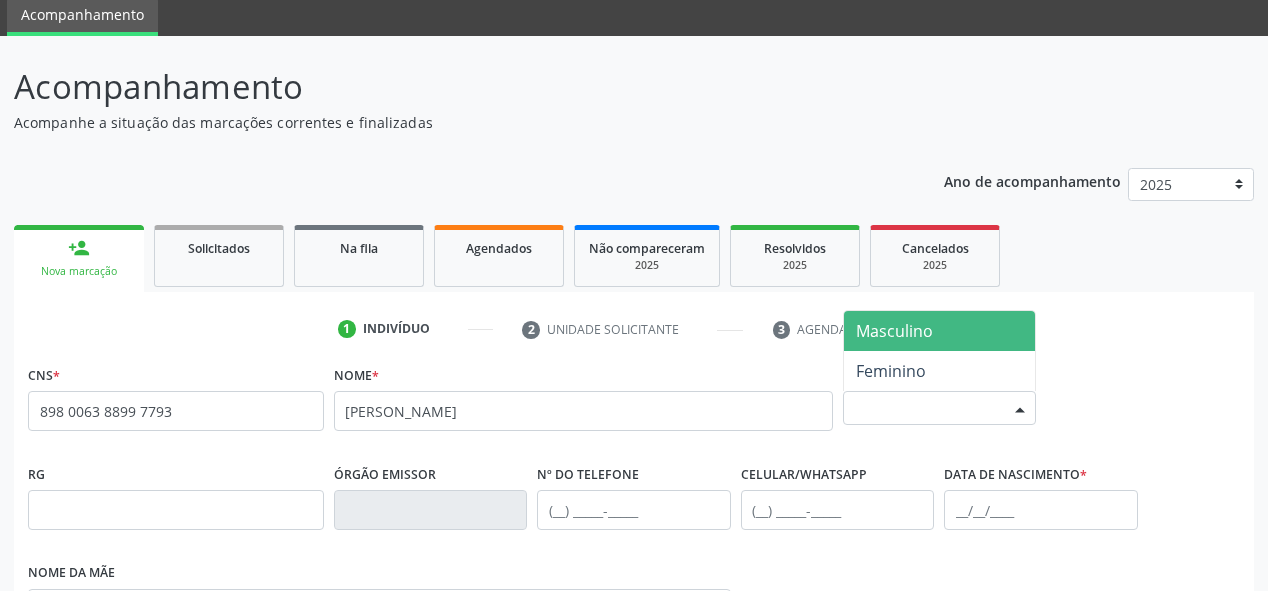click on "Masculino" at bounding box center [940, 331] 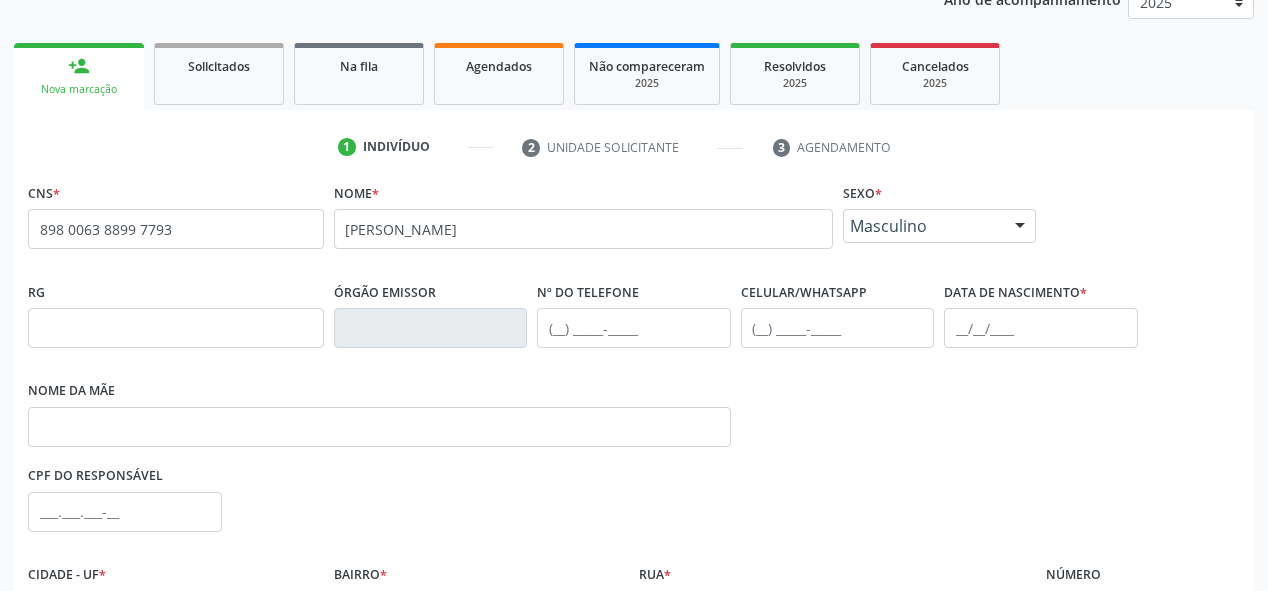 scroll, scrollTop: 300, scrollLeft: 0, axis: vertical 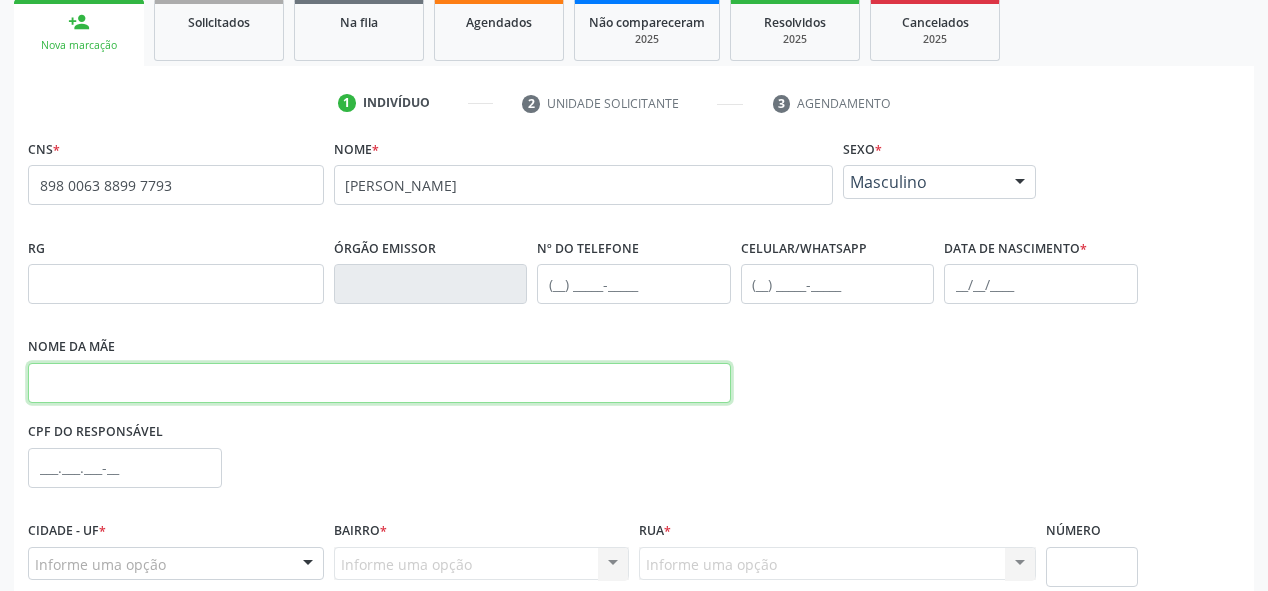 click at bounding box center [379, 383] 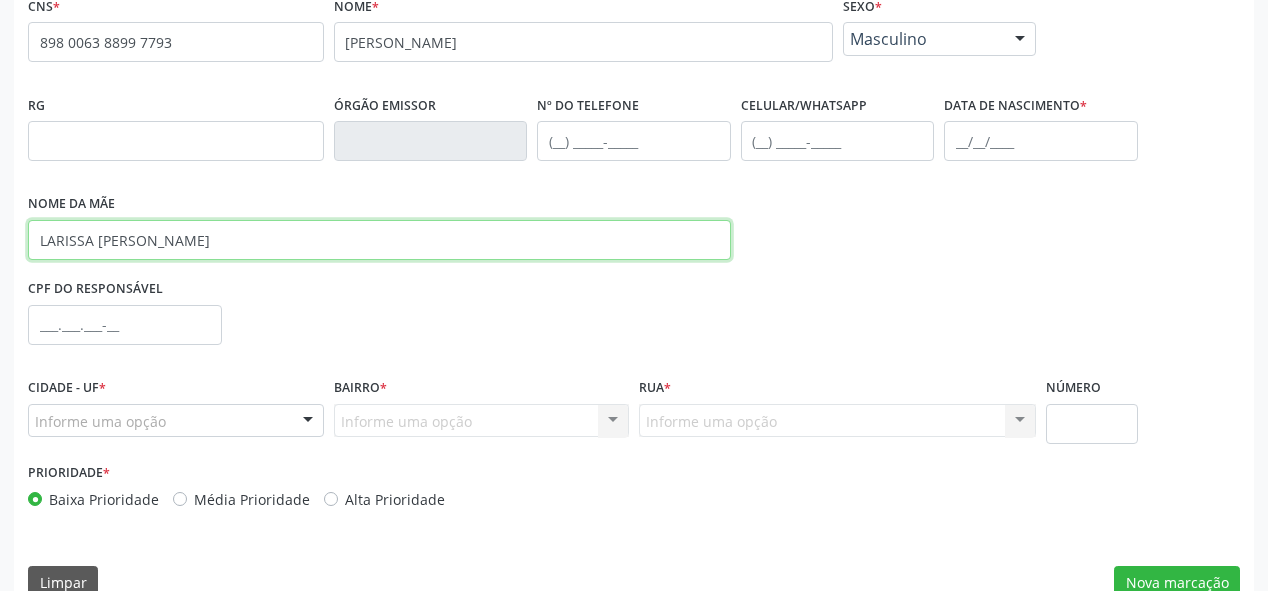 scroll, scrollTop: 444, scrollLeft: 0, axis: vertical 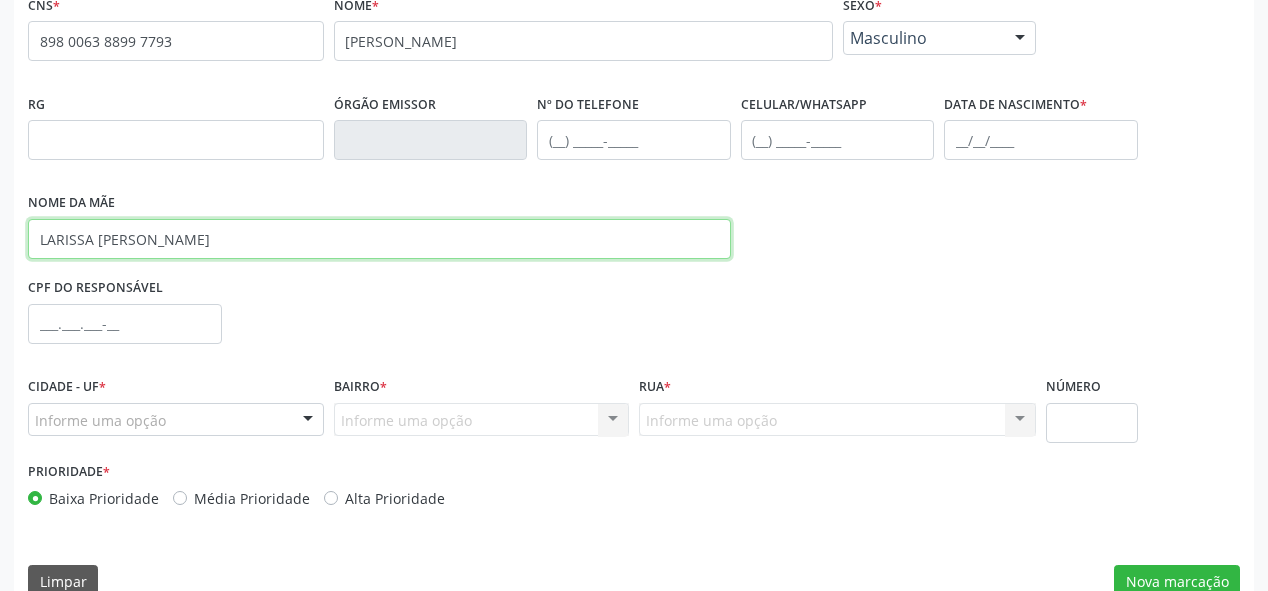 type on "LARISSA [PERSON_NAME]" 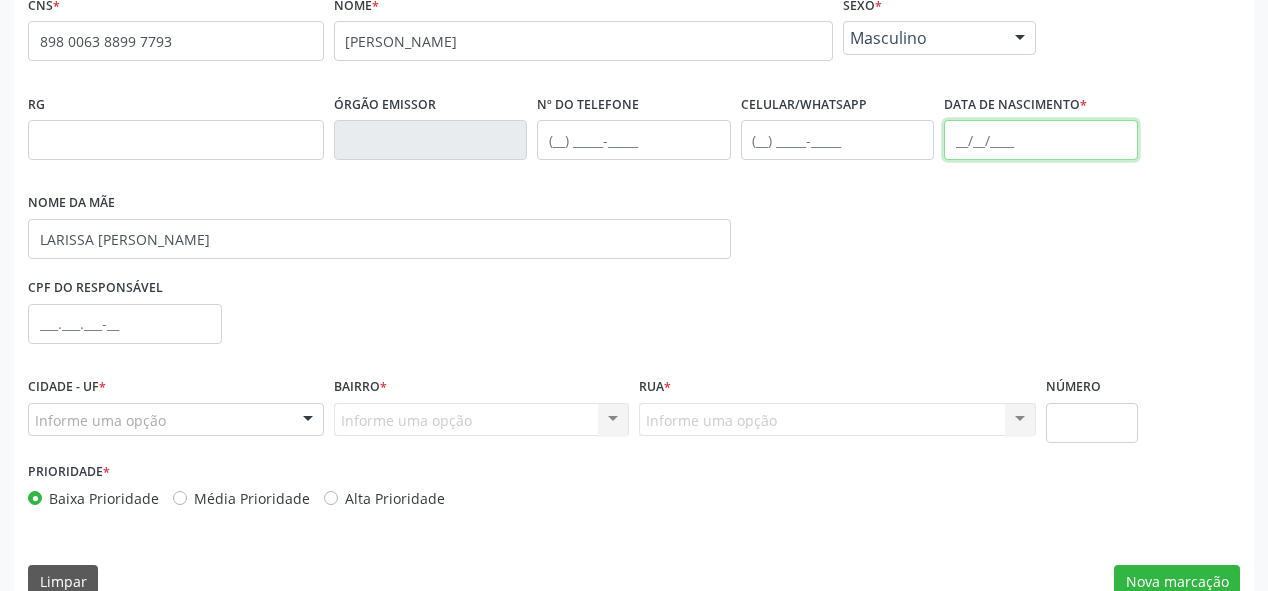 click at bounding box center [1041, 140] 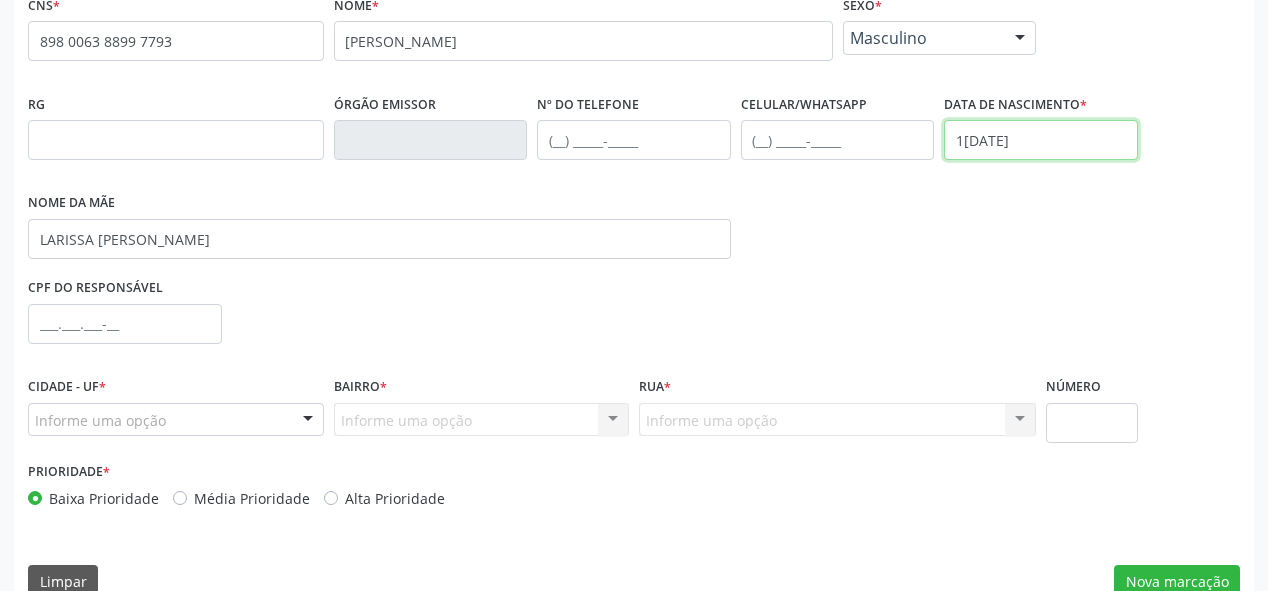 type on "1[DATE]" 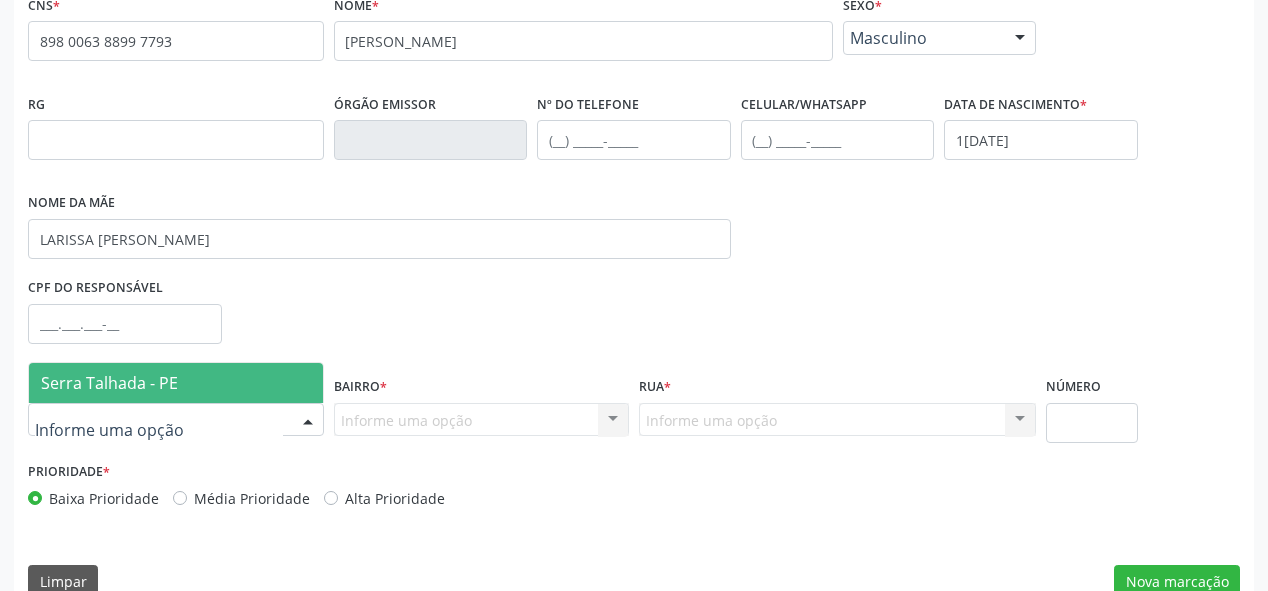 click at bounding box center [176, 420] 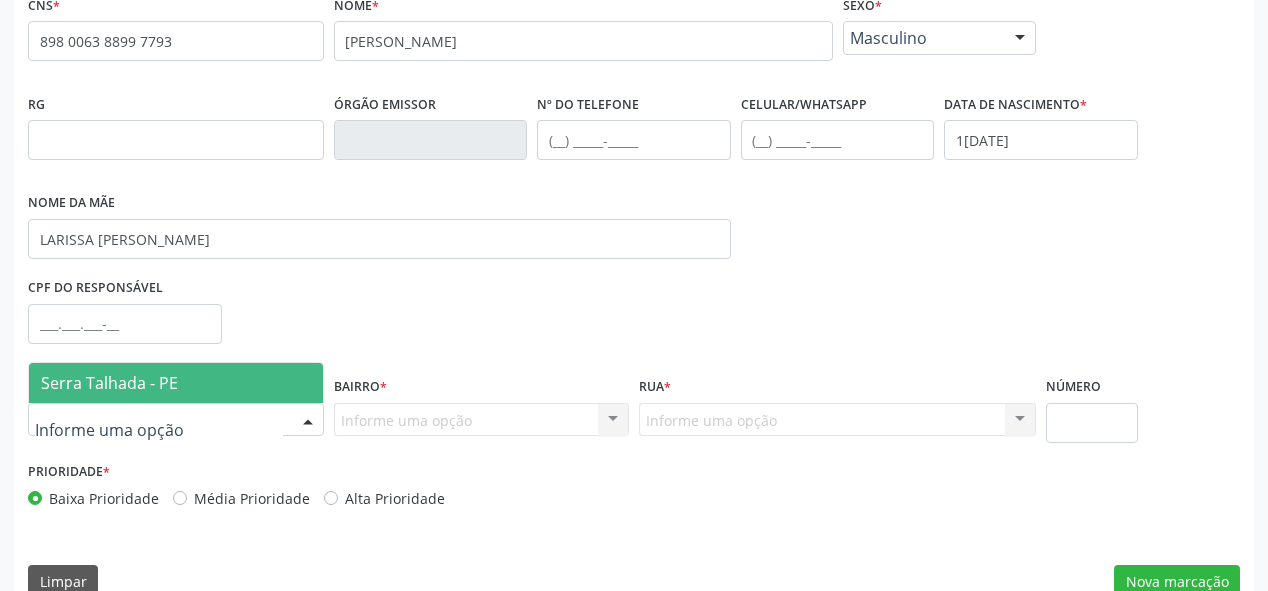 click on "Serra Talhada - PE" at bounding box center (176, 383) 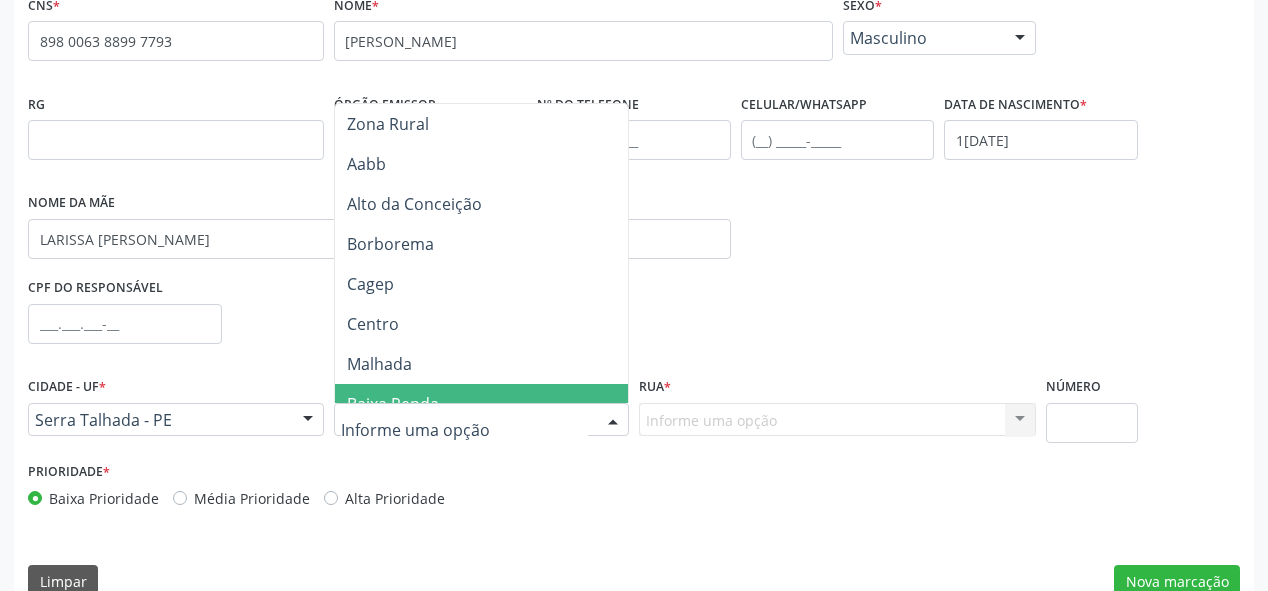 click at bounding box center (465, 430) 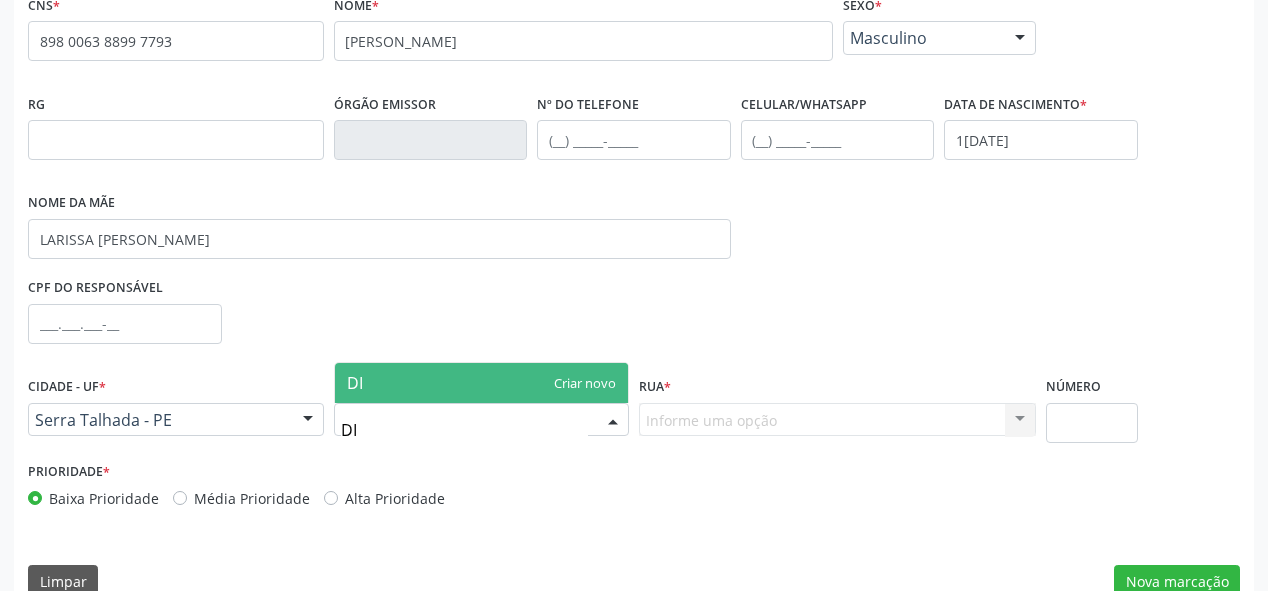 type on "D" 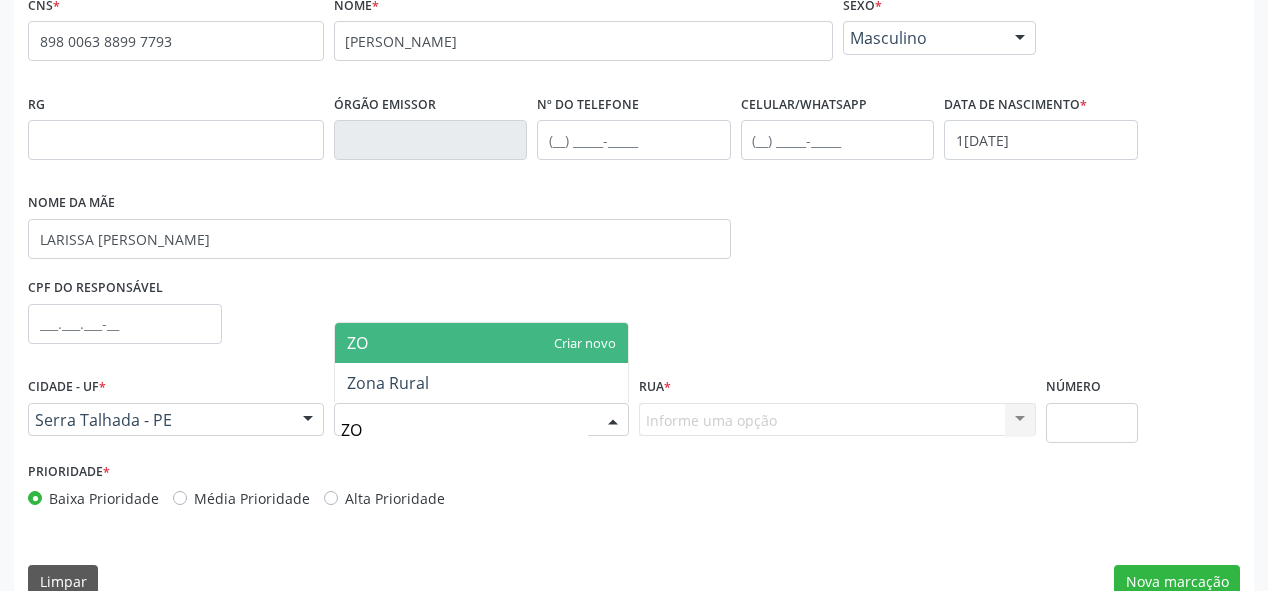 type on "ZON" 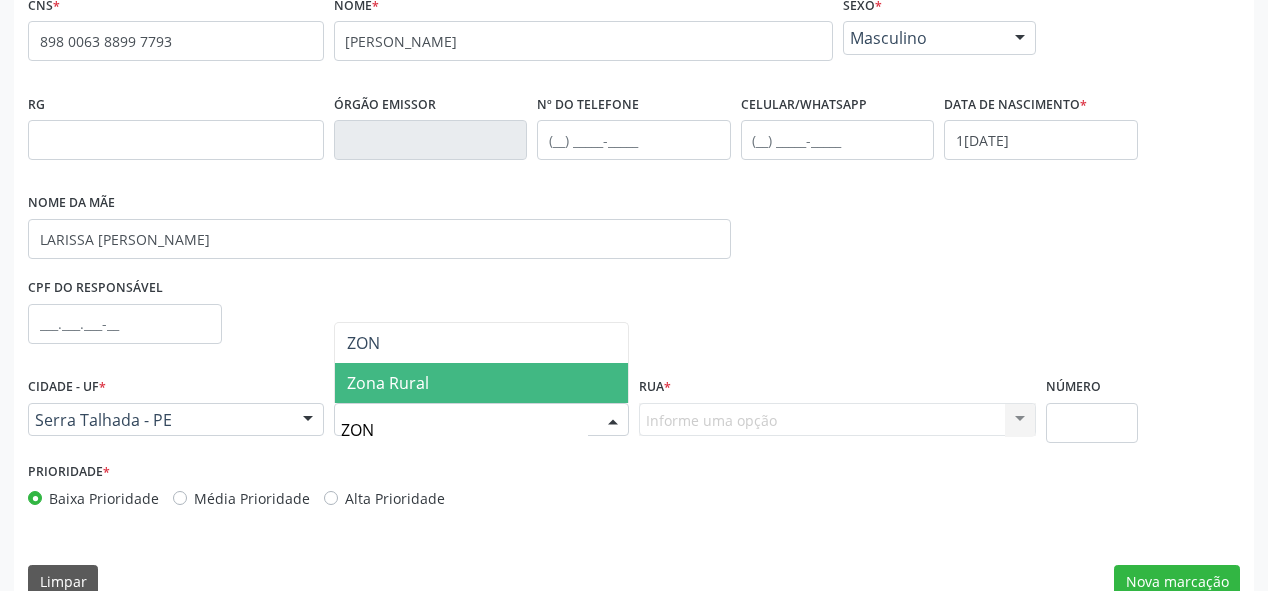 click on "Zona Rural" at bounding box center (388, 383) 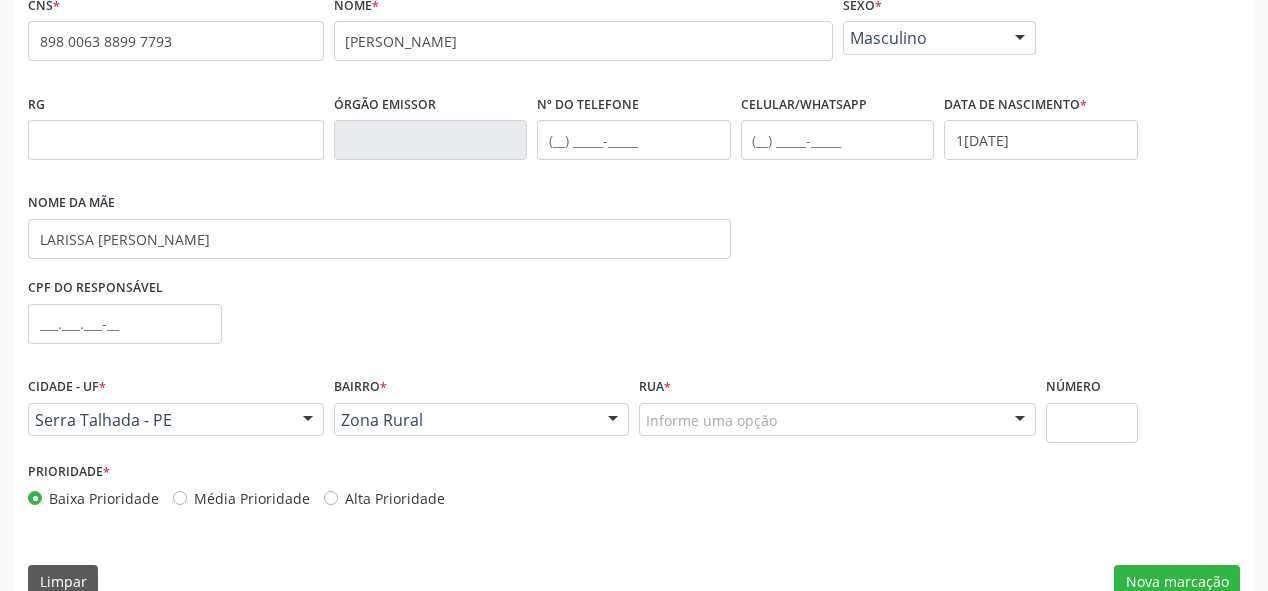 drag, startPoint x: 702, startPoint y: 399, endPoint x: 706, endPoint y: 424, distance: 25.317978 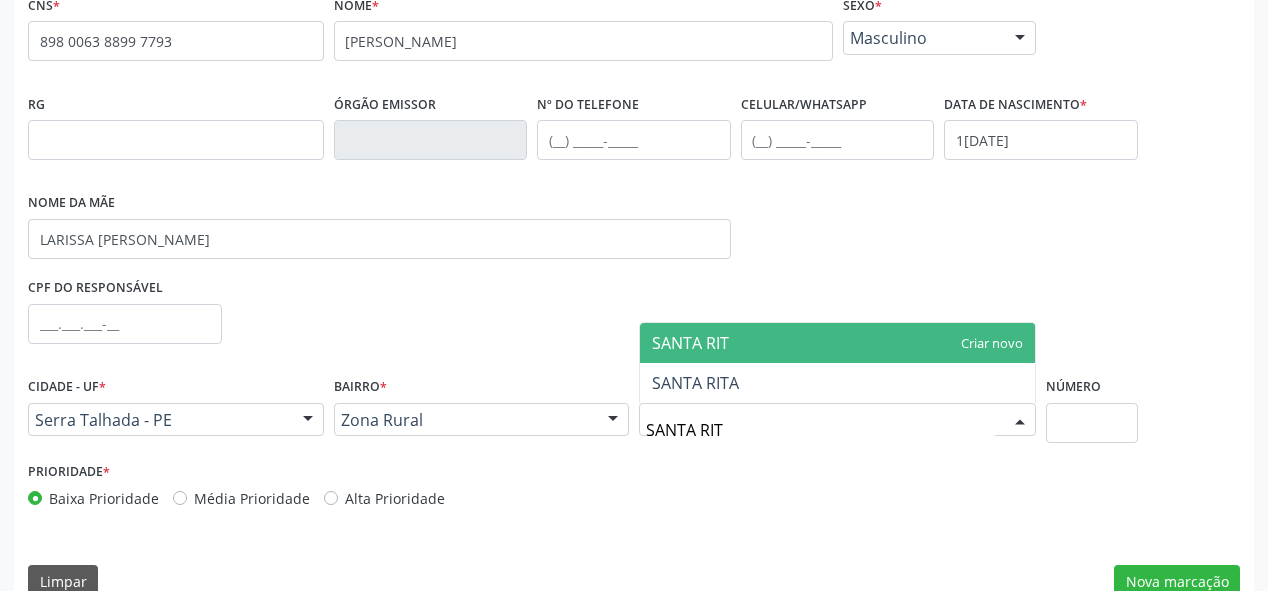 type on "SANTA RITA" 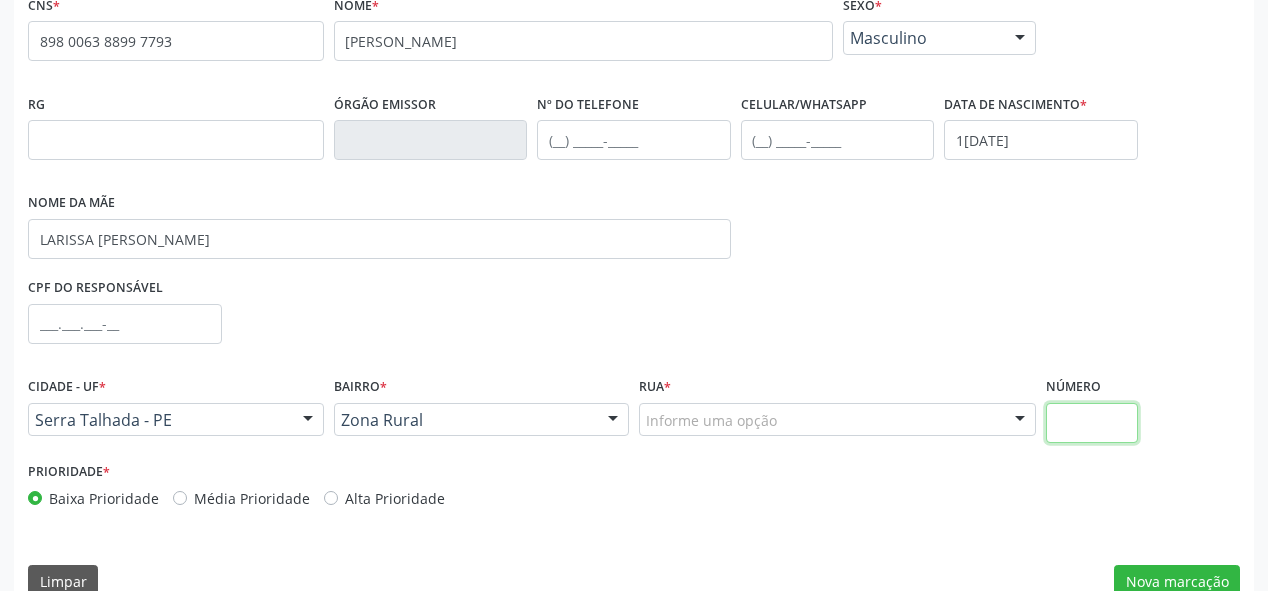 click at bounding box center (1092, 423) 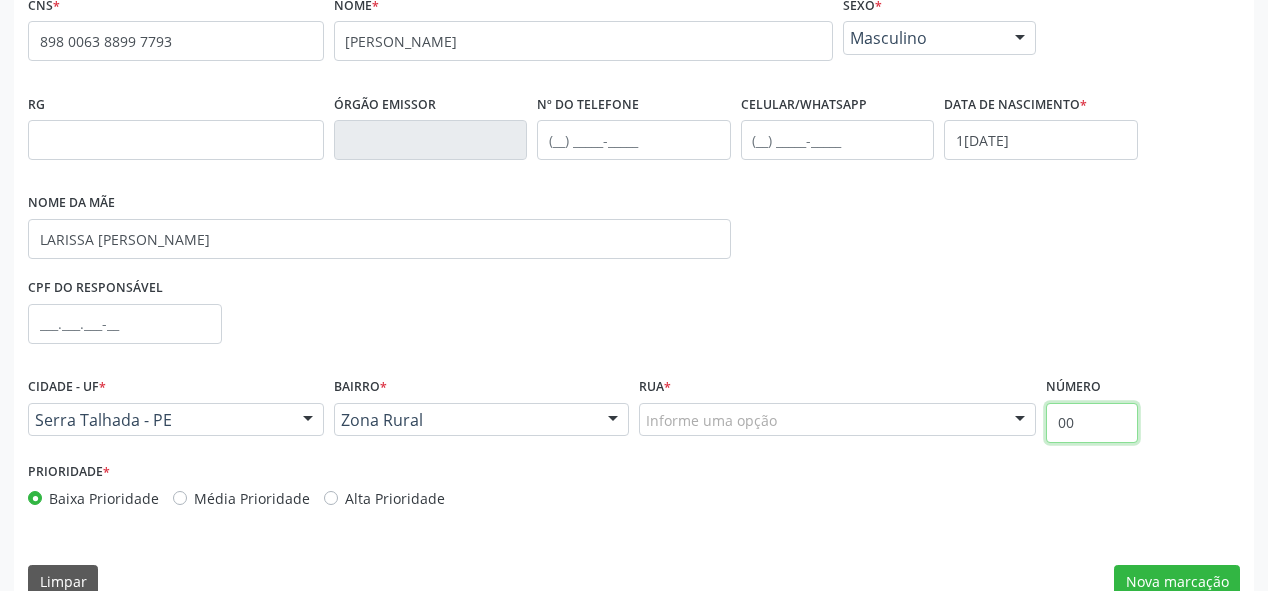 scroll, scrollTop: 478, scrollLeft: 0, axis: vertical 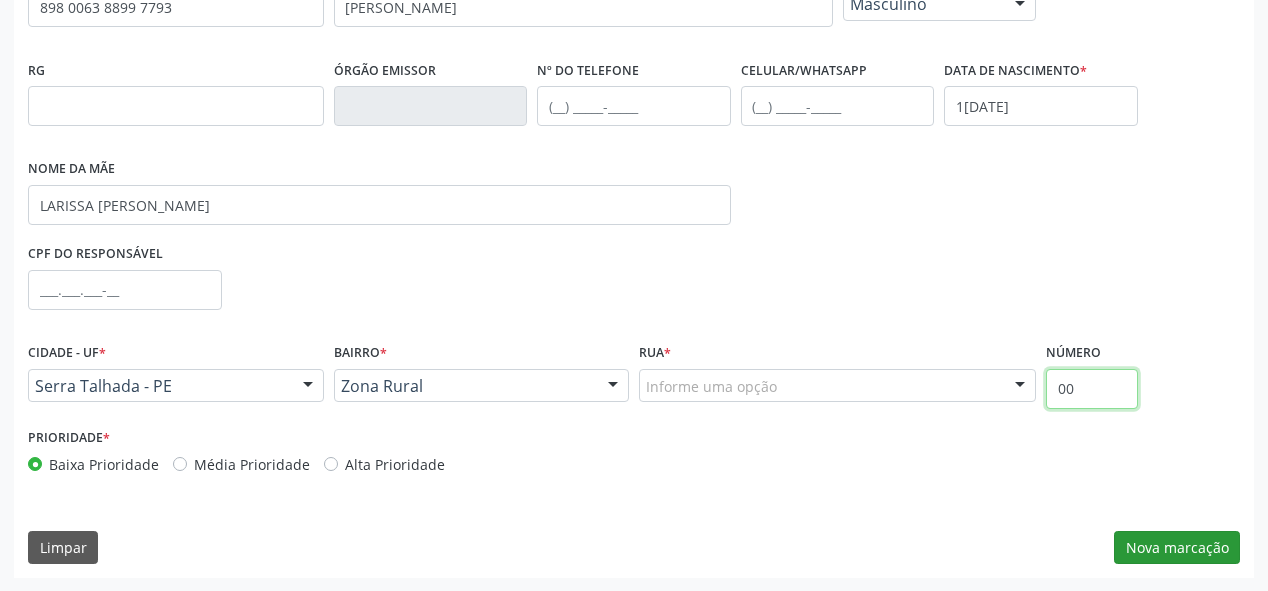 type on "00" 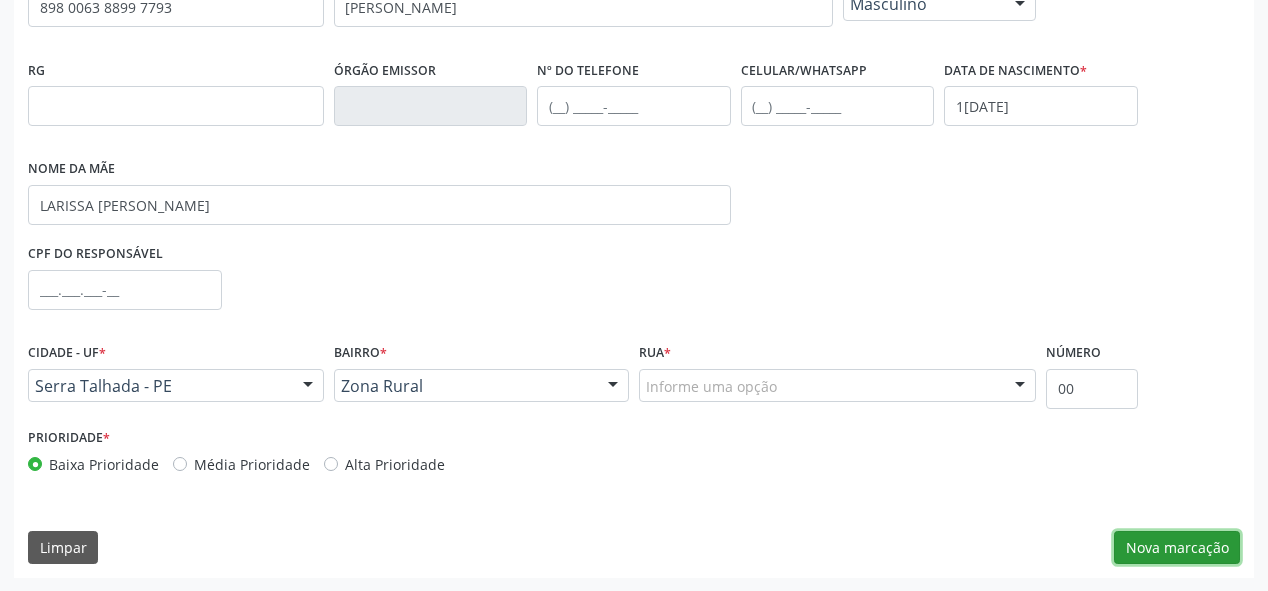 click on "Nova marcação" at bounding box center [1177, 548] 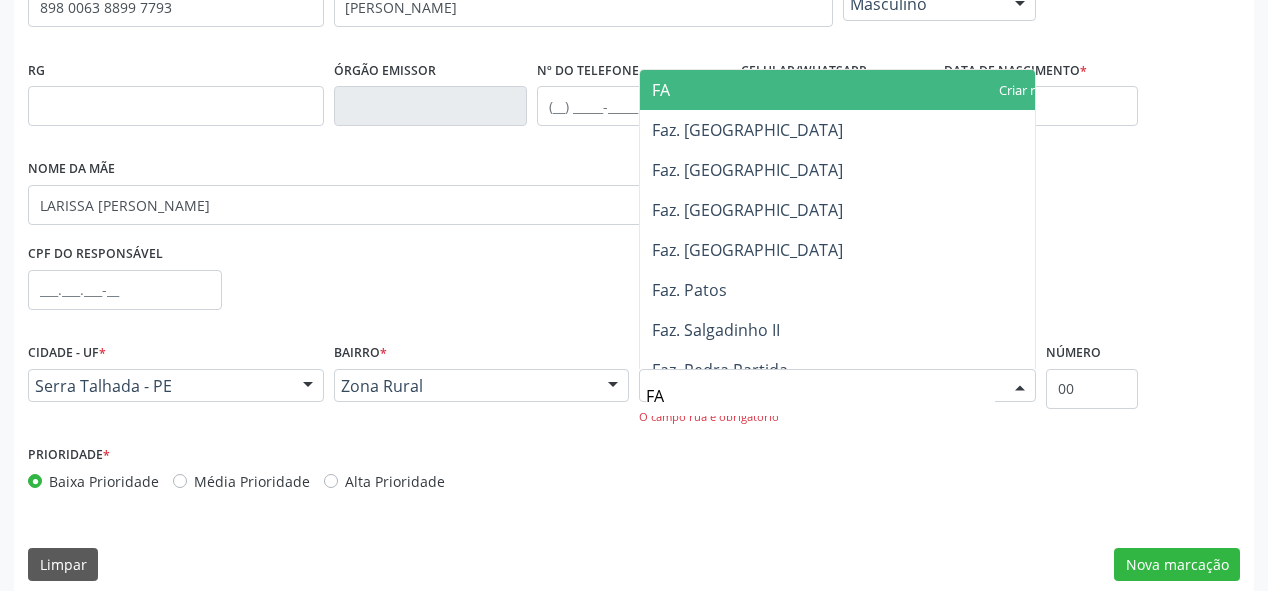 type on "F" 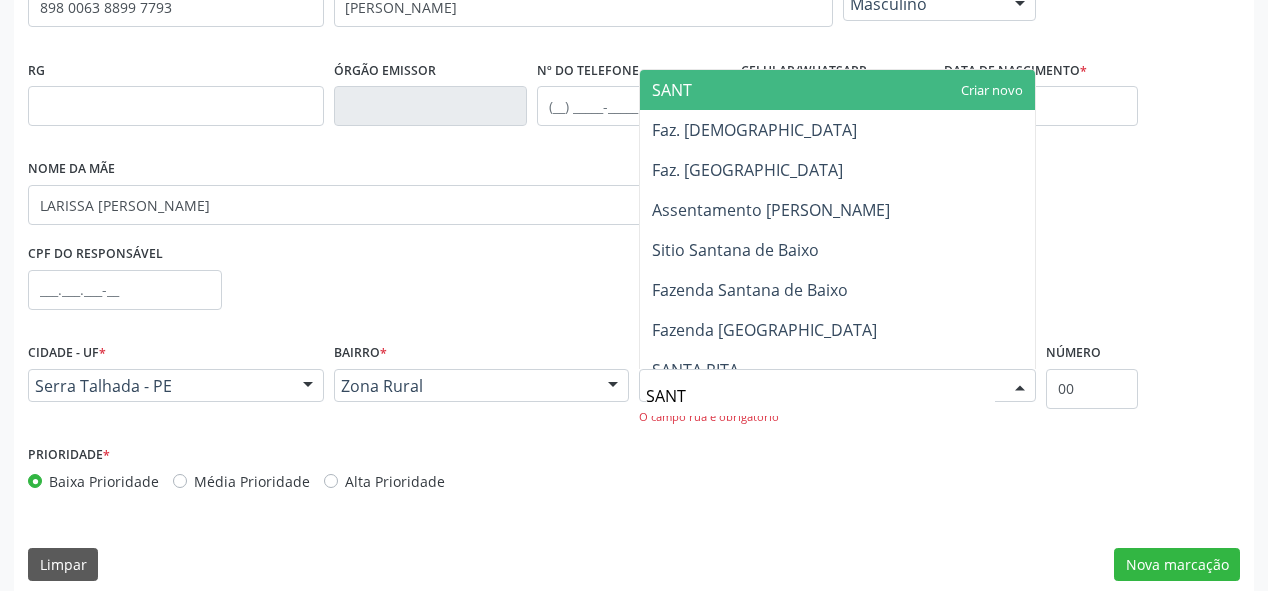 type on "SANTA" 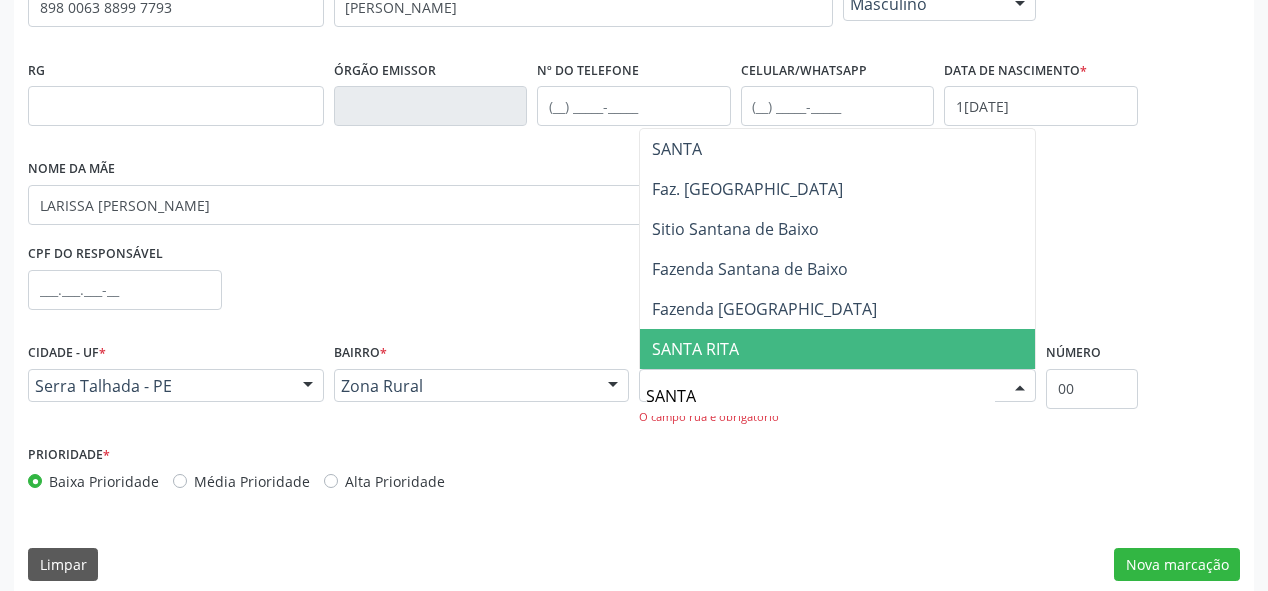 click on "SANTA RITA" at bounding box center [695, 349] 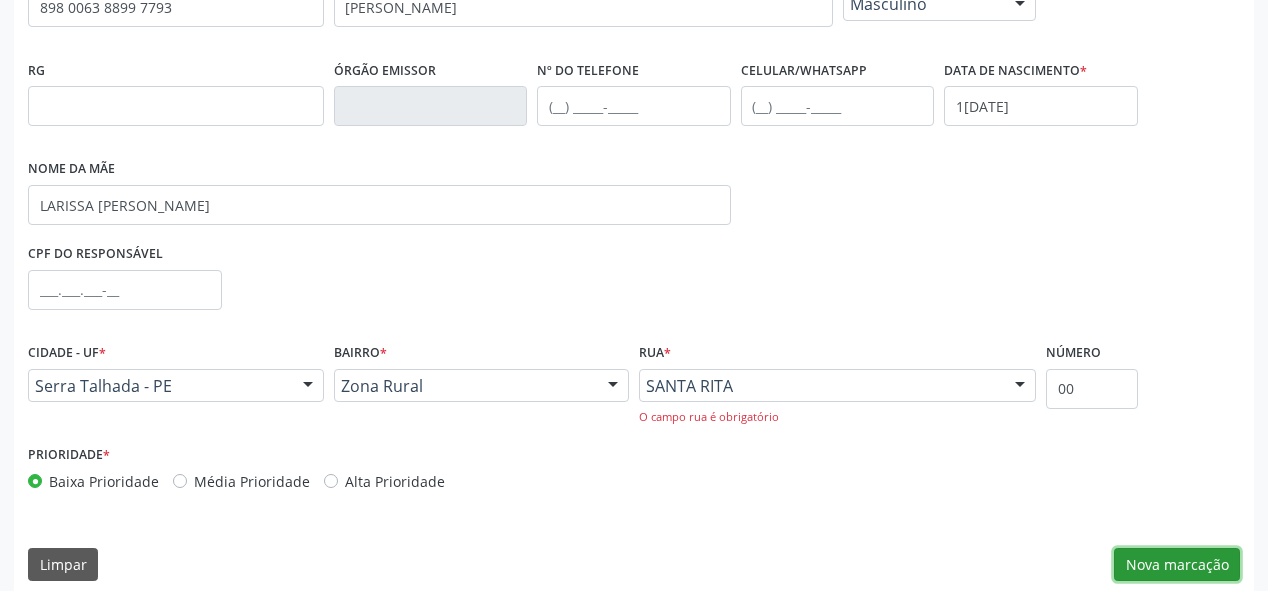 click on "Nova marcação" at bounding box center (1177, 565) 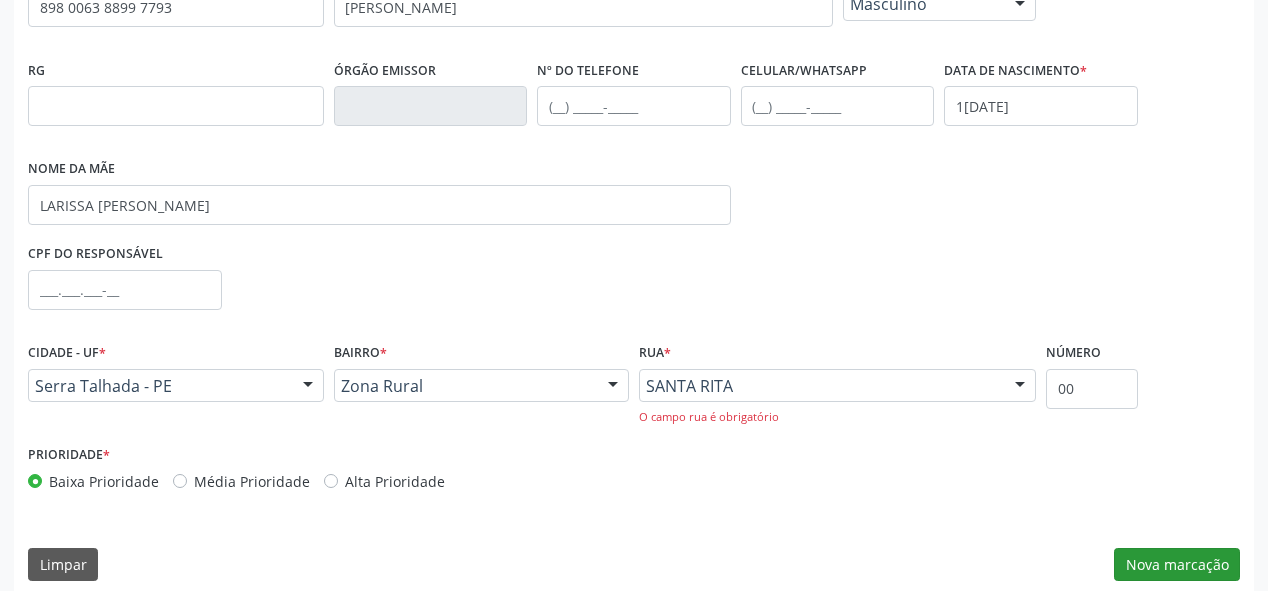 scroll, scrollTop: 313, scrollLeft: 0, axis: vertical 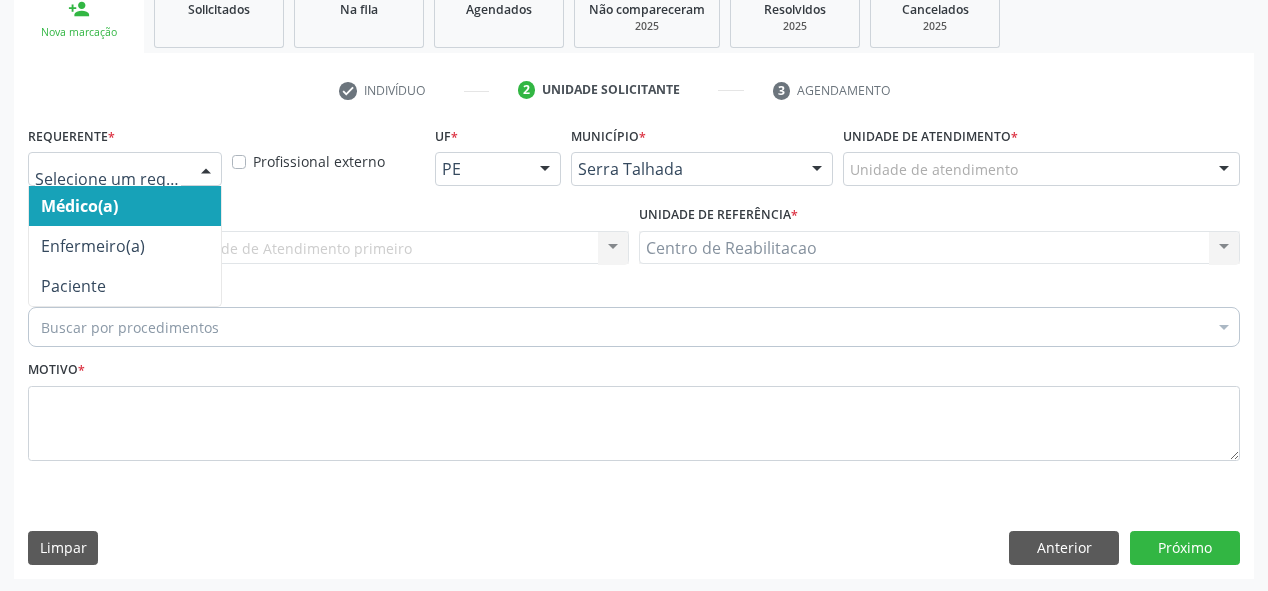 click at bounding box center (125, 169) 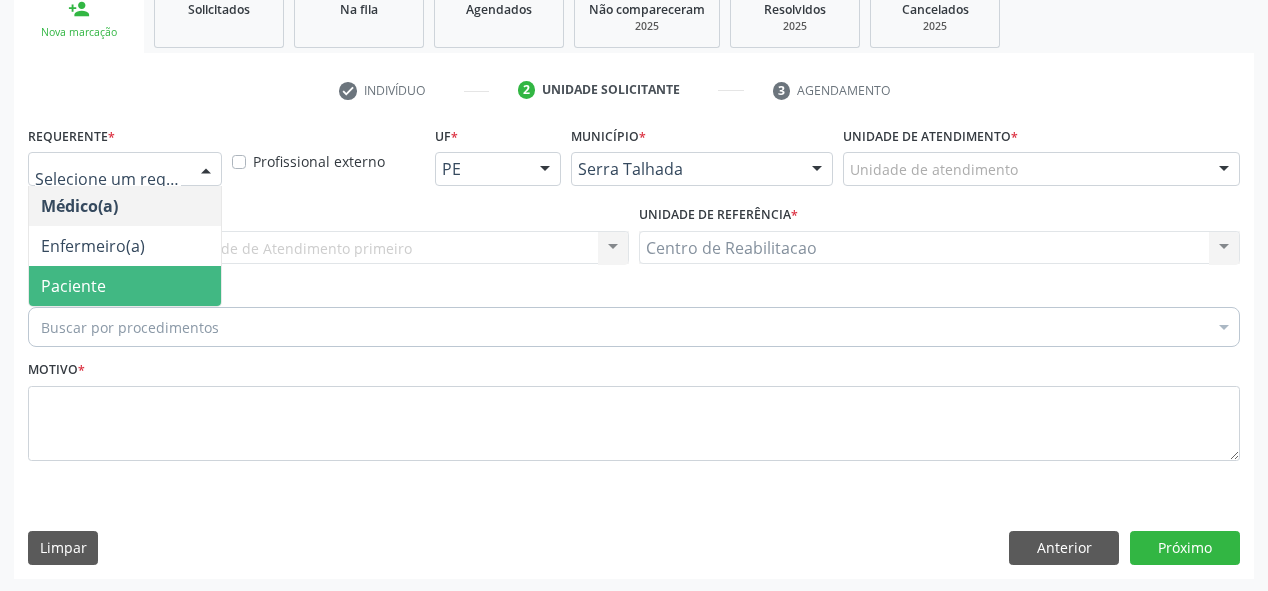 drag, startPoint x: 48, startPoint y: 275, endPoint x: 97, endPoint y: 244, distance: 57.982758 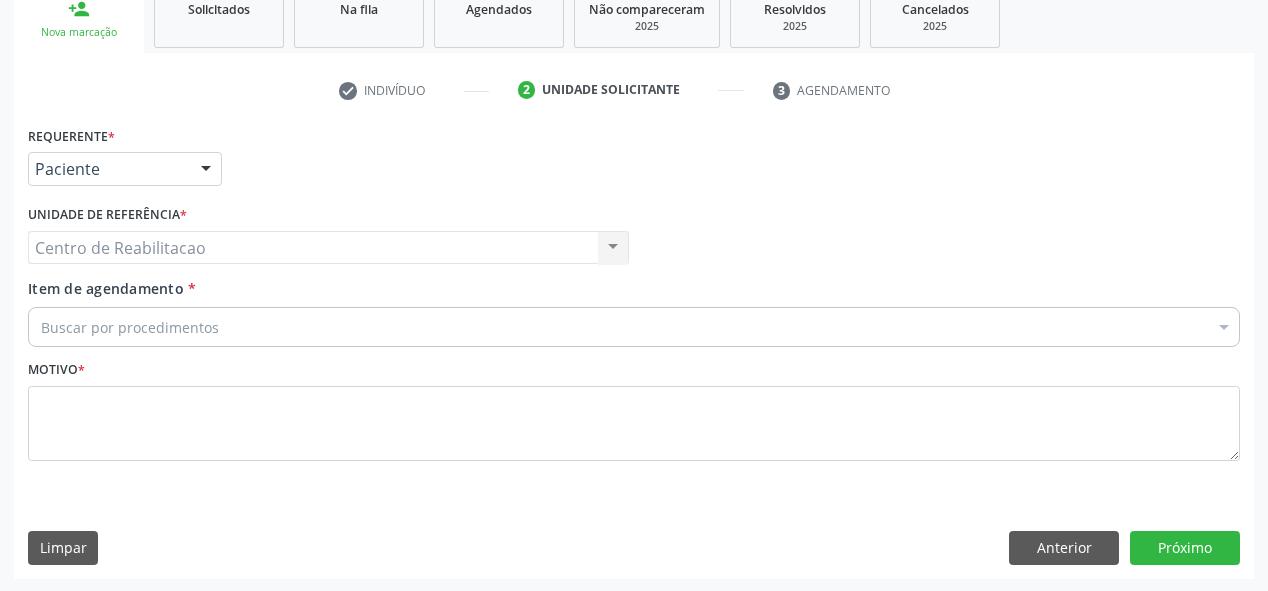 click on "Centro de Reabilitacao         Centro de Reabilitacao
Nenhum resultado encontrado para: "   "
Não há nenhuma opção para ser exibida." at bounding box center (328, 248) 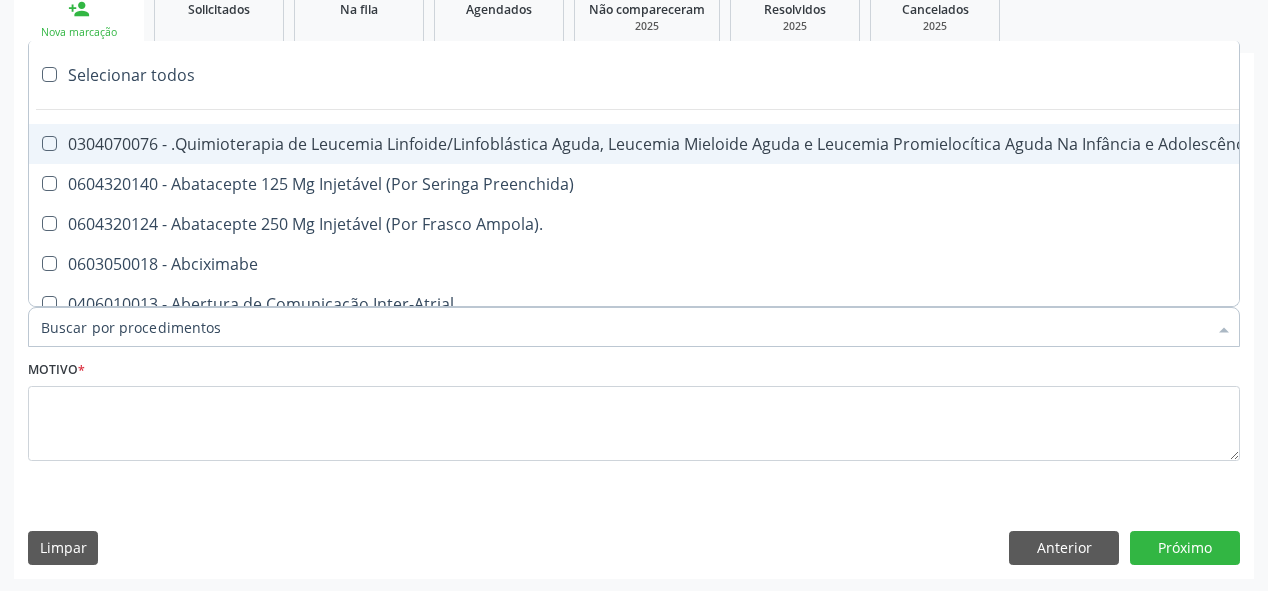 click on "Item de agendamento
*" at bounding box center (624, 327) 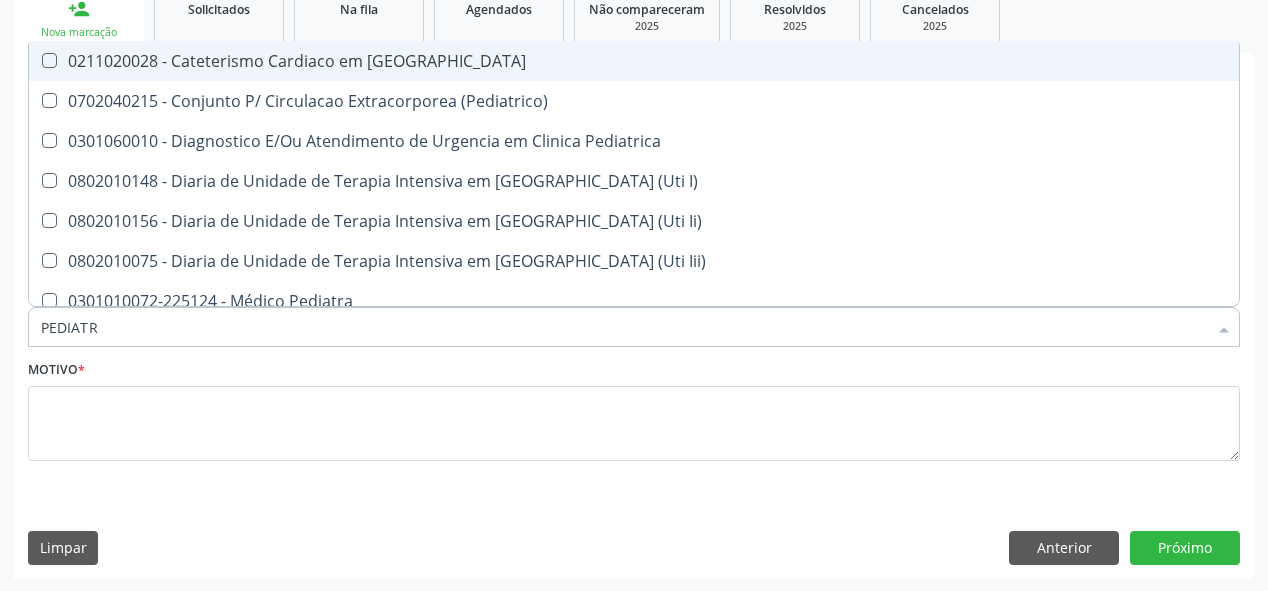 type on "PEDIATRA" 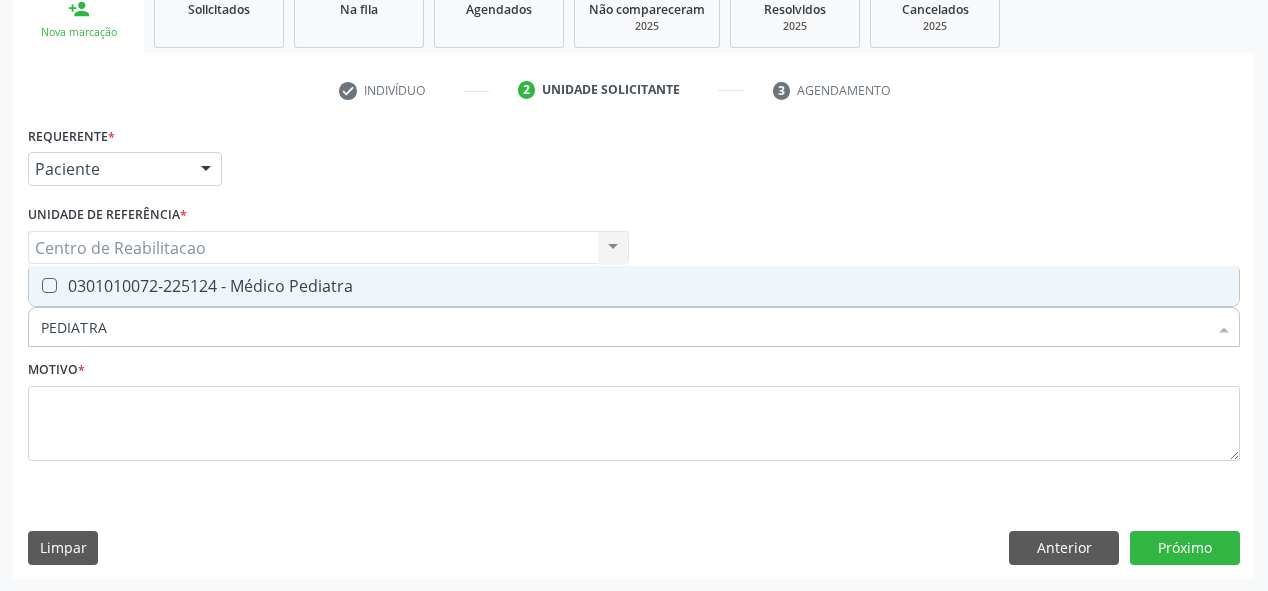 click at bounding box center (49, 285) 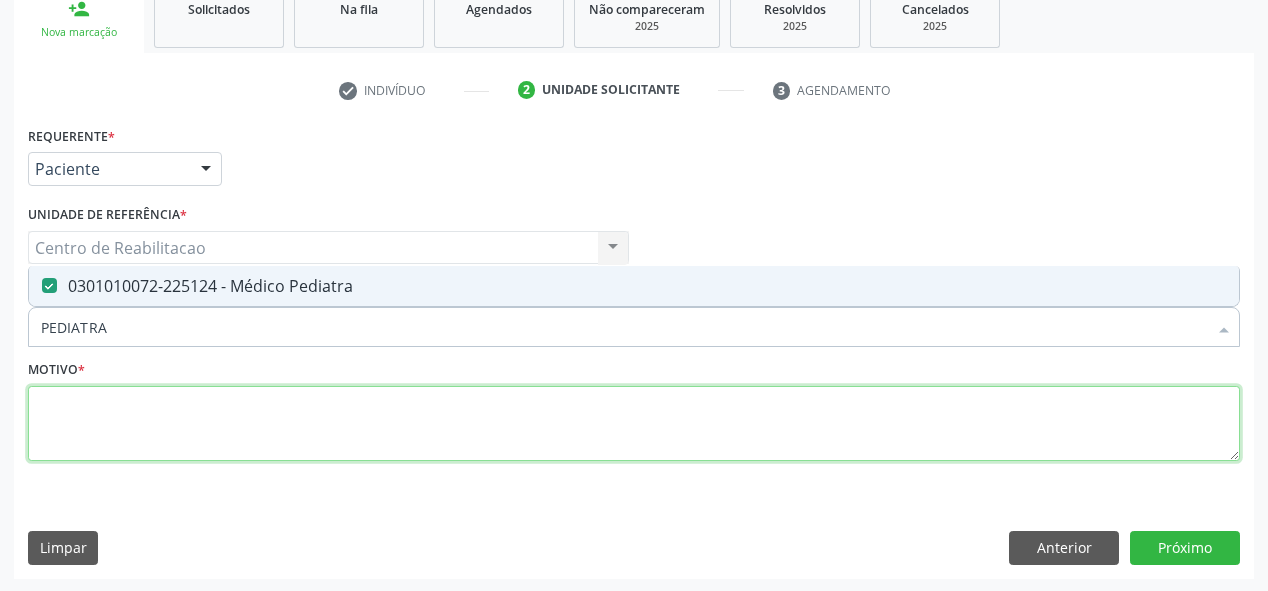 click at bounding box center [634, 424] 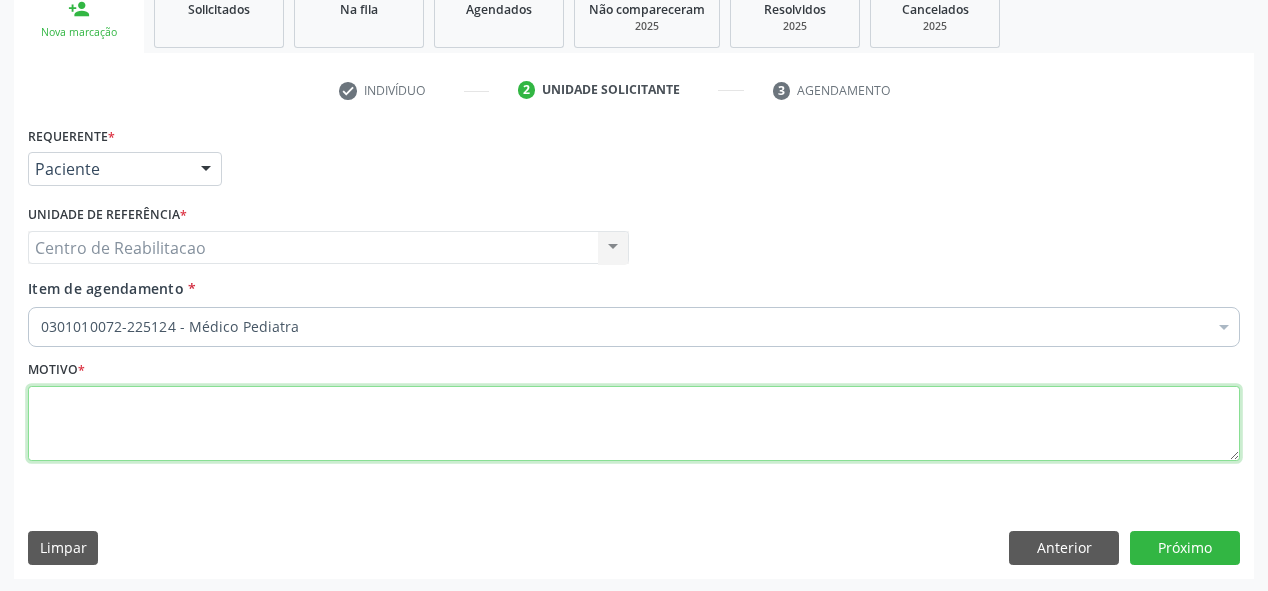 click at bounding box center [634, 424] 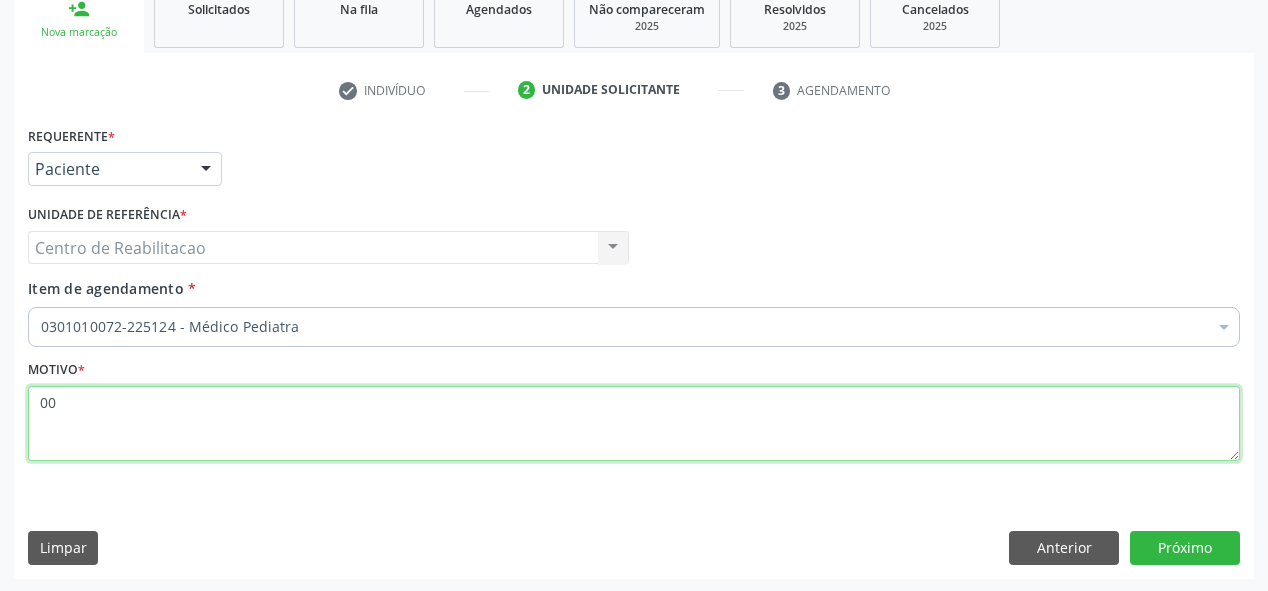 type on "00" 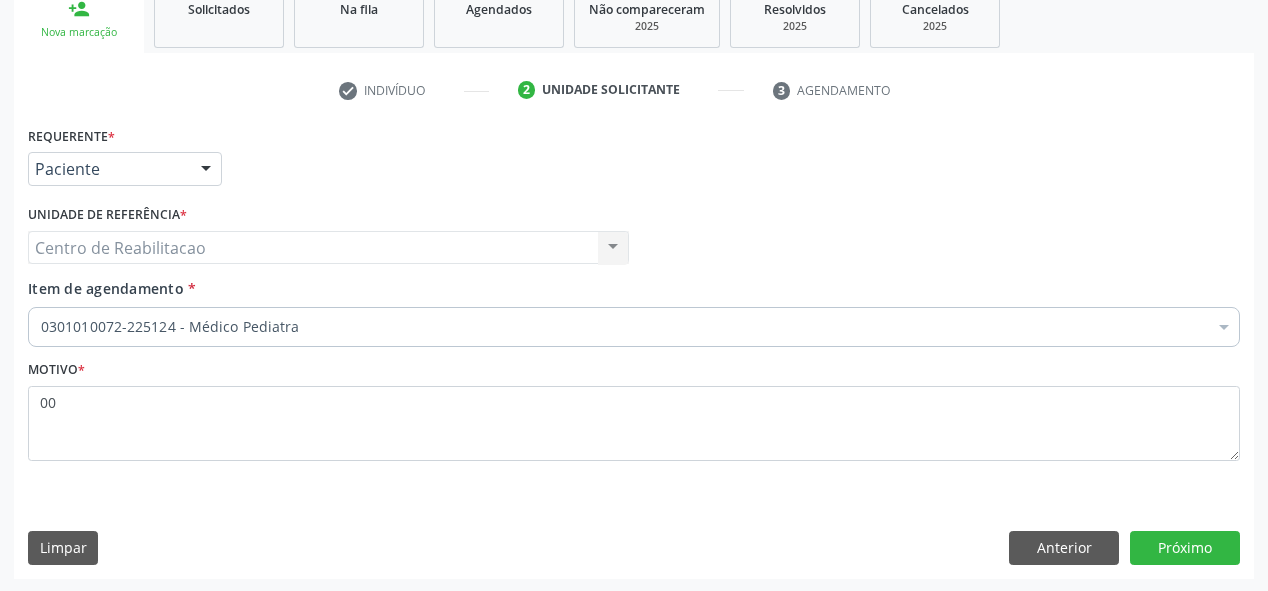 click on "Requerente
*
Paciente         Médico(a)   Enfermeiro(a)   Paciente
Nenhum resultado encontrado para: "   "
Não há nenhuma opção para ser exibida.
UF
PE         PE
Nenhum resultado encontrado para: "   "
Não há nenhuma opção para ser exibida.
Município
Serra Talhada         [GEOGRAPHIC_DATA] resultado encontrado para: "   "
Não há nenhuma opção para ser exibida.
Médico Solicitante
Por favor, selecione a Unidade de Atendimento primeiro
Nenhum resultado encontrado para: "   "
Não há nenhuma opção para ser exibida.
Unidade de referência
*
Centro de Reabilitacao         Centro de Reabilitacao
Nenhum resultado encontrado para: "   "
Não há nenhuma opção para ser exibida.
Item de agendamento" at bounding box center [634, 349] 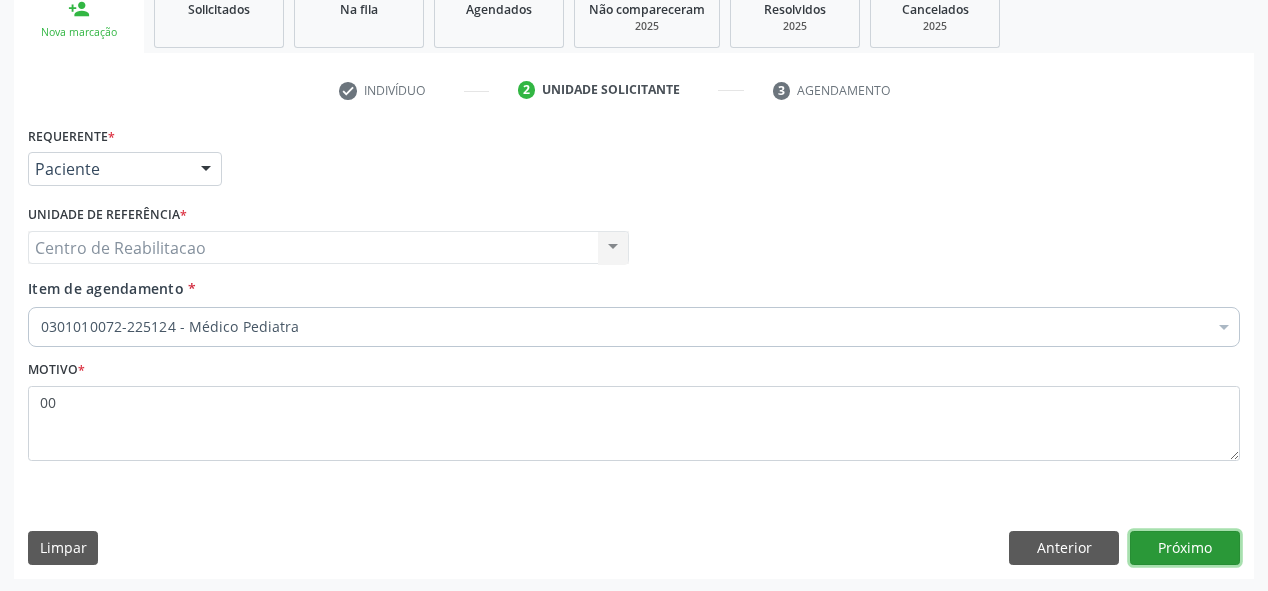 click on "Próximo" at bounding box center [1185, 548] 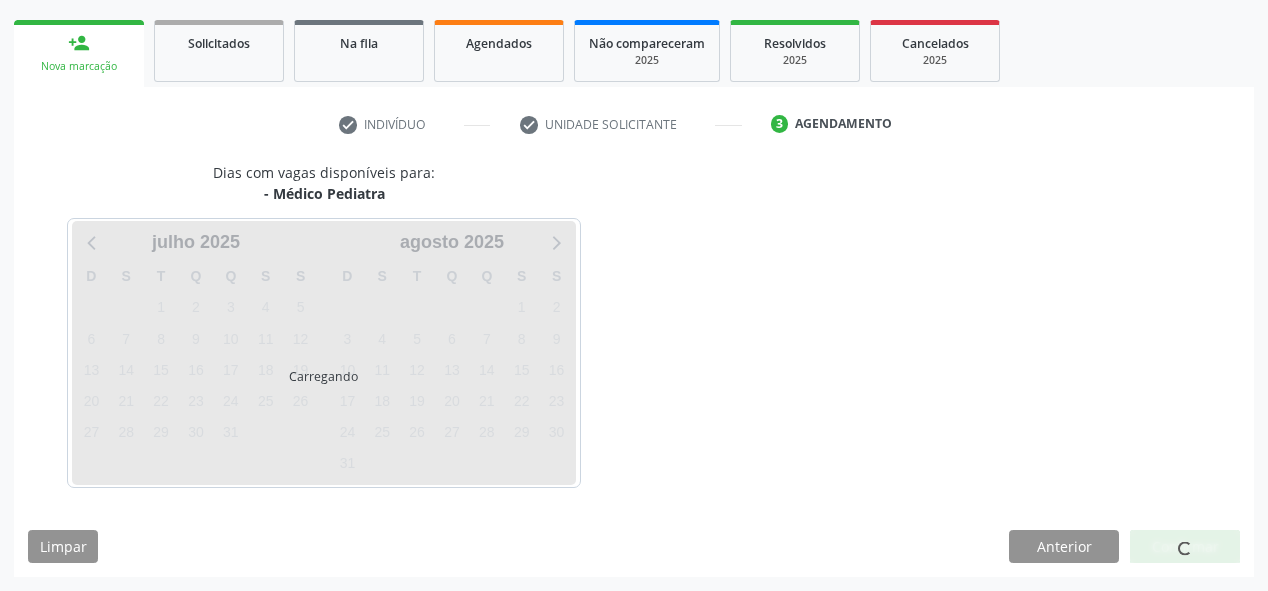 scroll, scrollTop: 278, scrollLeft: 0, axis: vertical 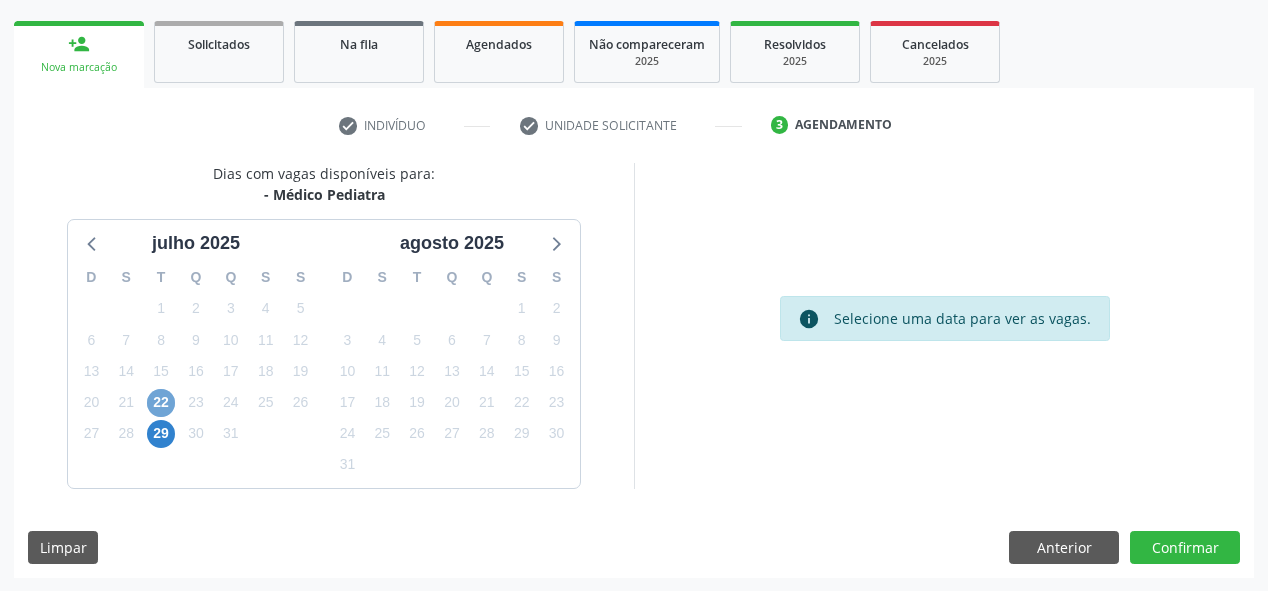 click on "22" at bounding box center (161, 403) 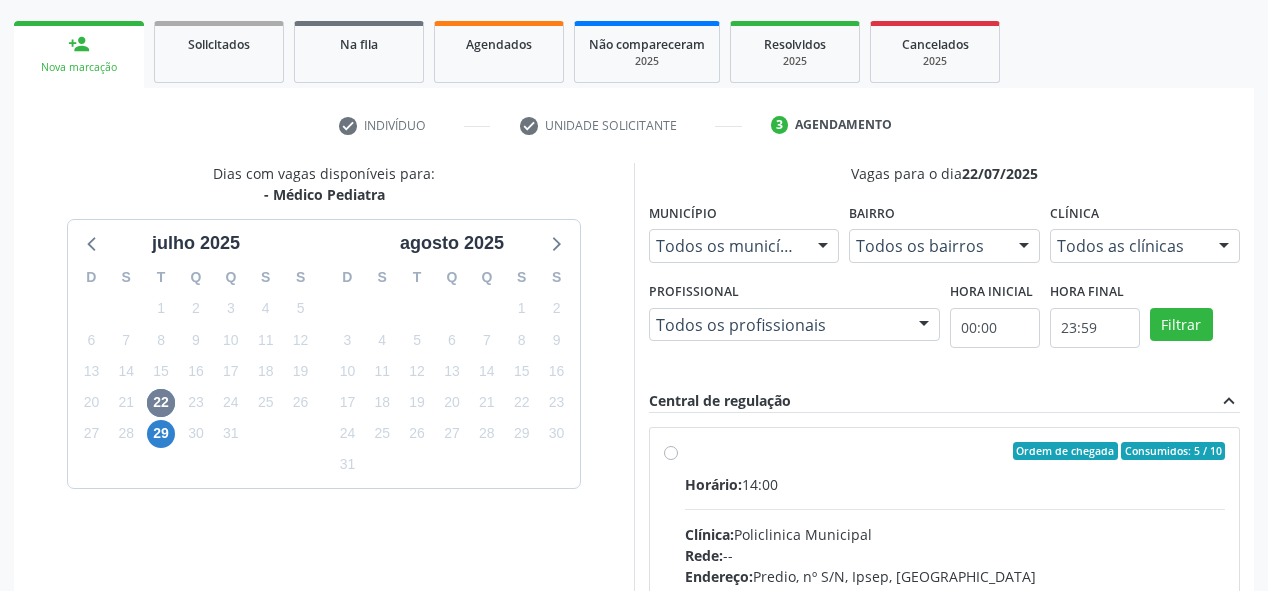 drag, startPoint x: 1266, startPoint y: 341, endPoint x: 1273, endPoint y: 373, distance: 32.75668 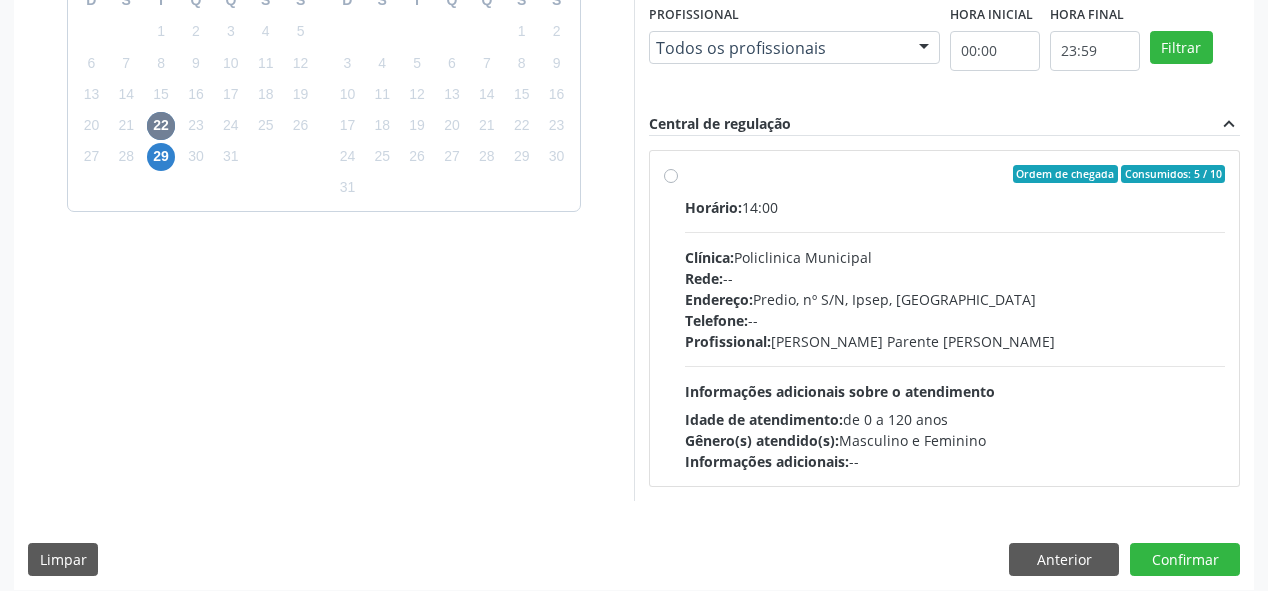 scroll, scrollTop: 566, scrollLeft: 0, axis: vertical 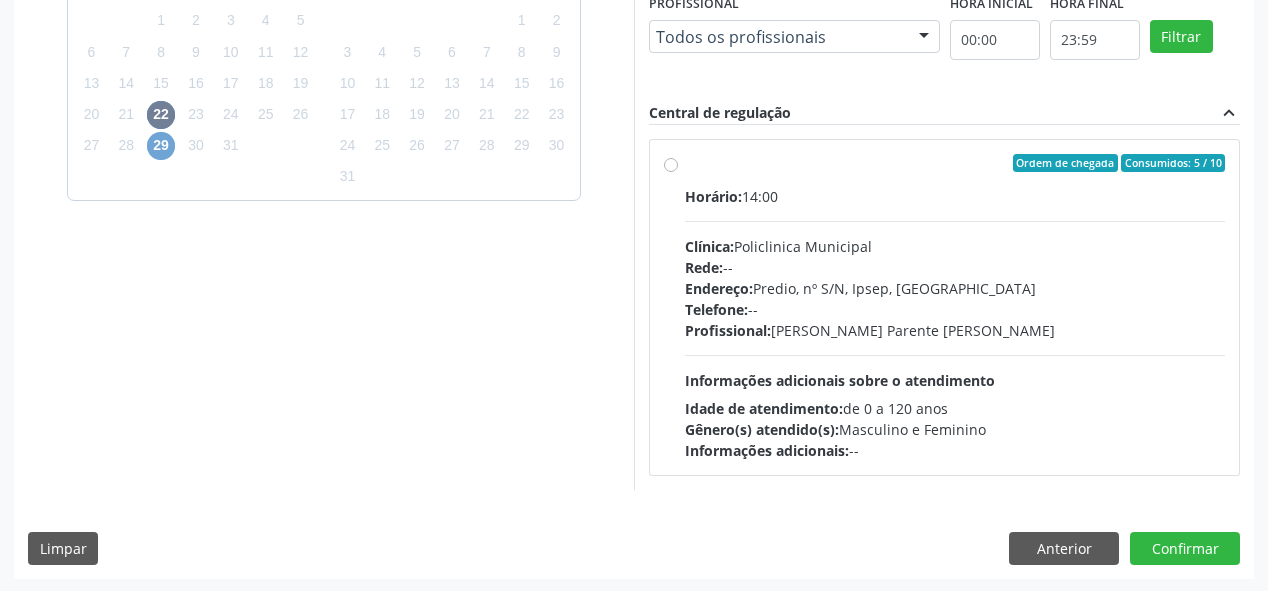 click on "29" at bounding box center [161, 146] 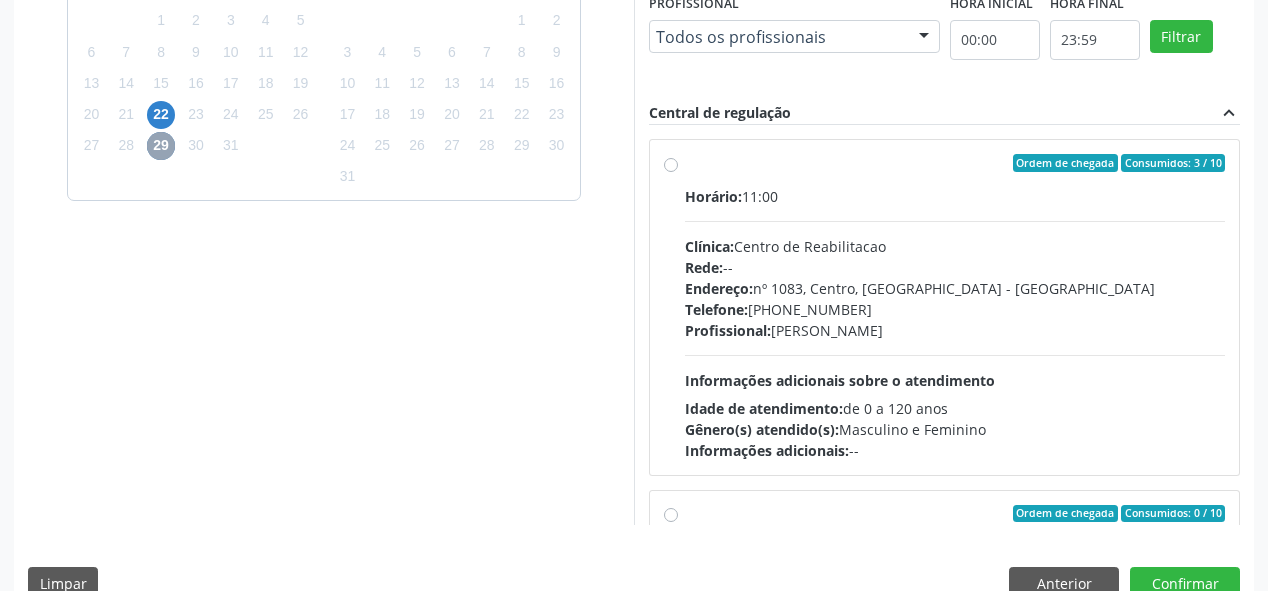 scroll, scrollTop: 571, scrollLeft: 0, axis: vertical 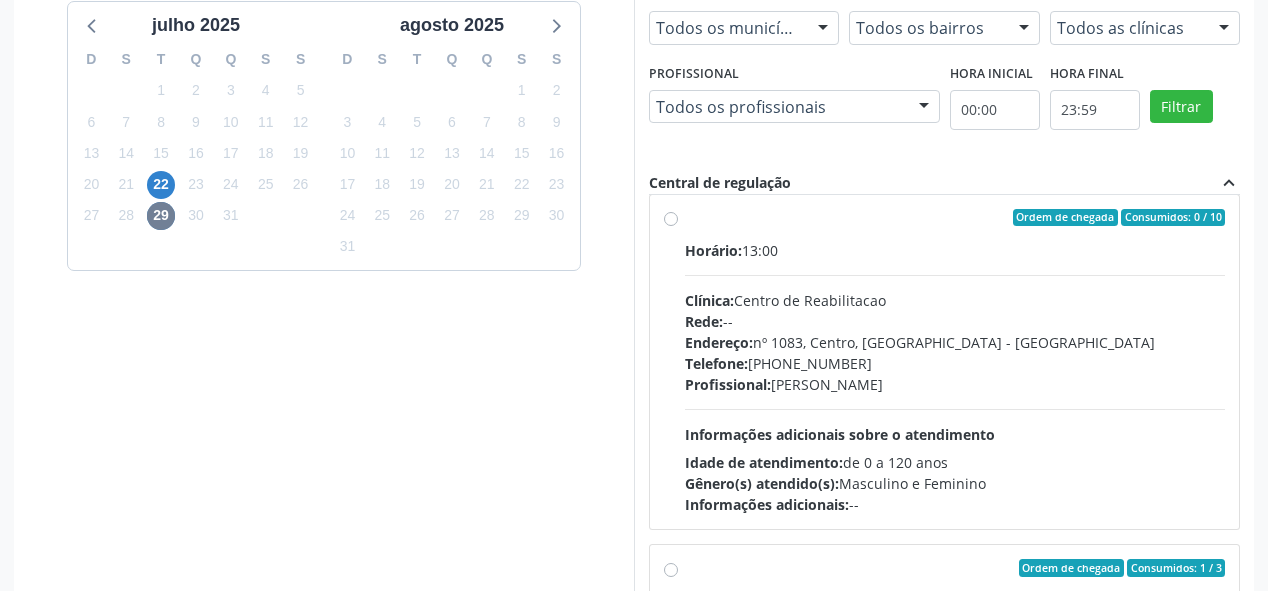 click on "Ordem de chegada
Consumidos: 0 / 10
Horário:   13:00
Clínica:  Centro de Reabilitacao
Rede:
--
Endereço:   [STREET_ADDRESS]
Telefone:   [PHONE_NUMBER]
Profissional:
[PERSON_NAME]
Informações adicionais sobre o atendimento
Idade de atendimento:
de 0 a 120 anos
Gênero(s) atendido(s):
Masculino e Feminino
Informações adicionais:
--" at bounding box center (955, 362) 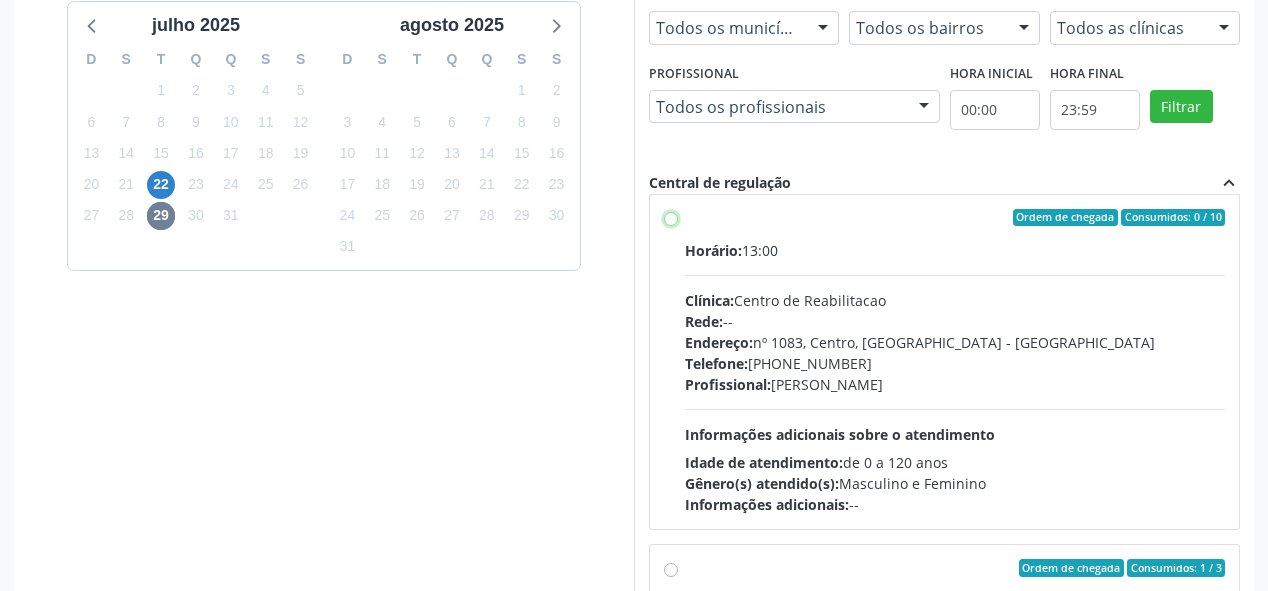 click on "Ordem de chegada
Consumidos: 0 / 10
Horário:   13:00
Clínica:  Centro de Reabilitacao
Rede:
--
Endereço:   [STREET_ADDRESS]
Telefone:   [PHONE_NUMBER]
Profissional:
[PERSON_NAME]
Informações adicionais sobre o atendimento
Idade de atendimento:
de 0 a 120 anos
Gênero(s) atendido(s):
Masculino e Feminino
Informações adicionais:
--" at bounding box center (671, 218) 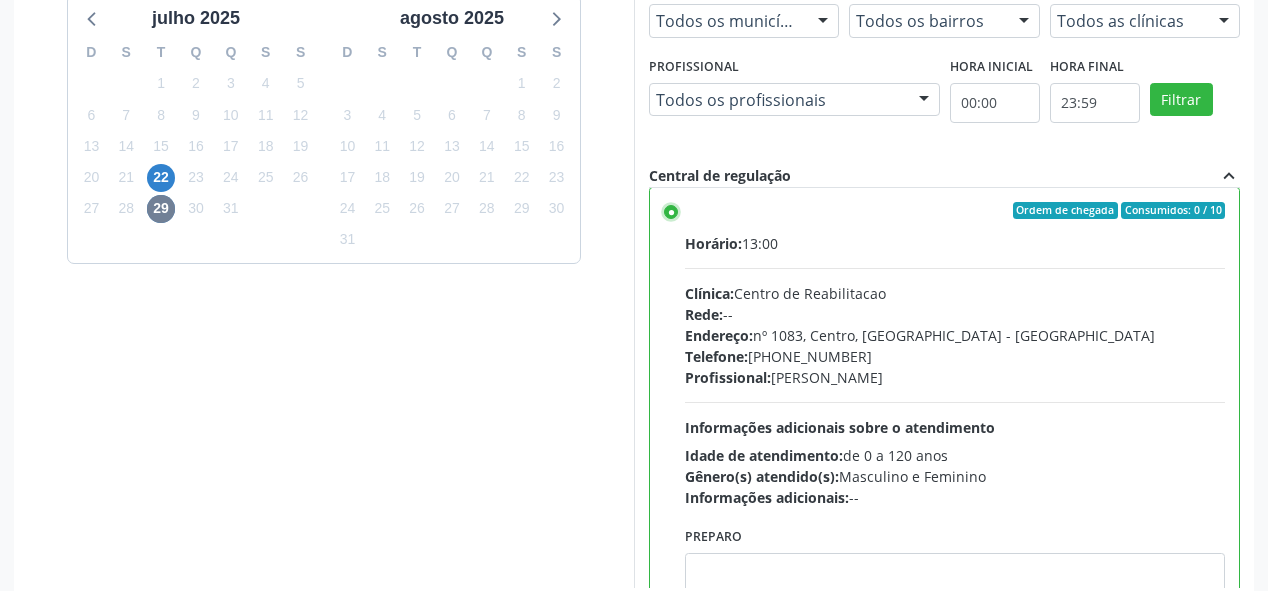 scroll, scrollTop: 603, scrollLeft: 0, axis: vertical 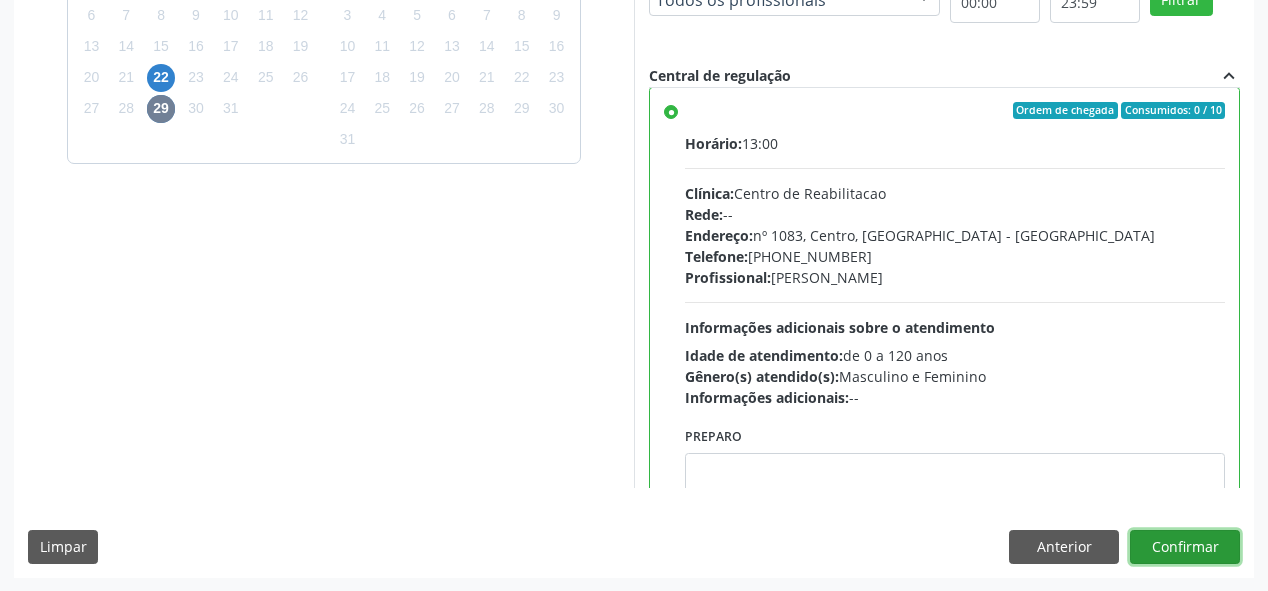 click on "Confirmar" at bounding box center [1185, 547] 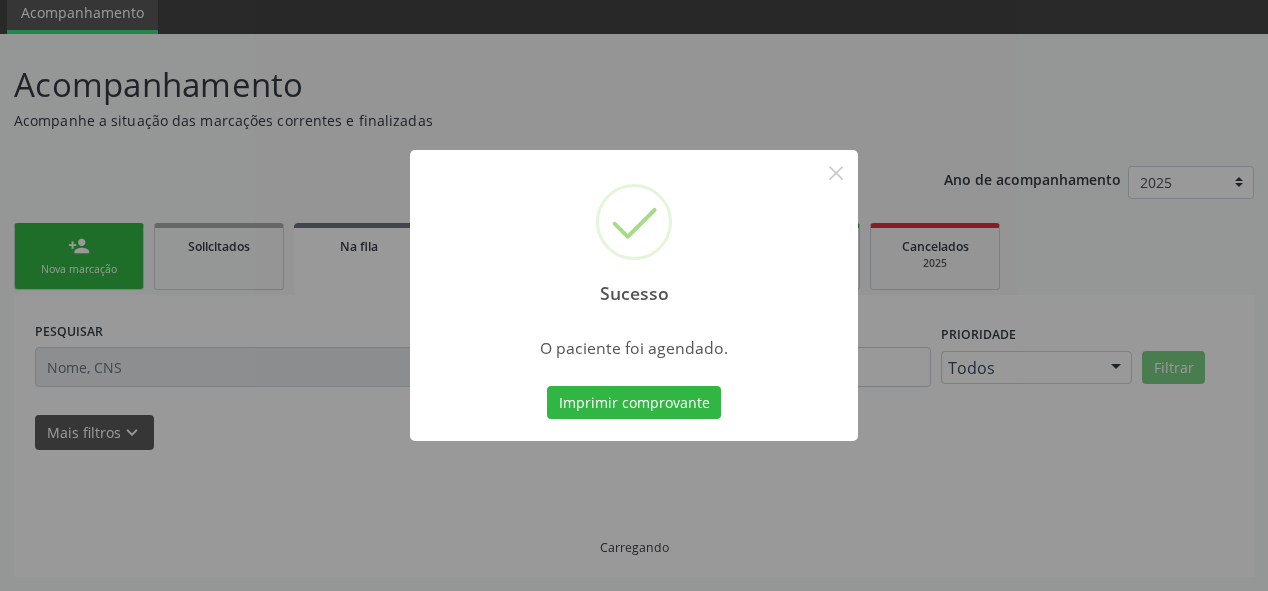 scroll, scrollTop: 74, scrollLeft: 0, axis: vertical 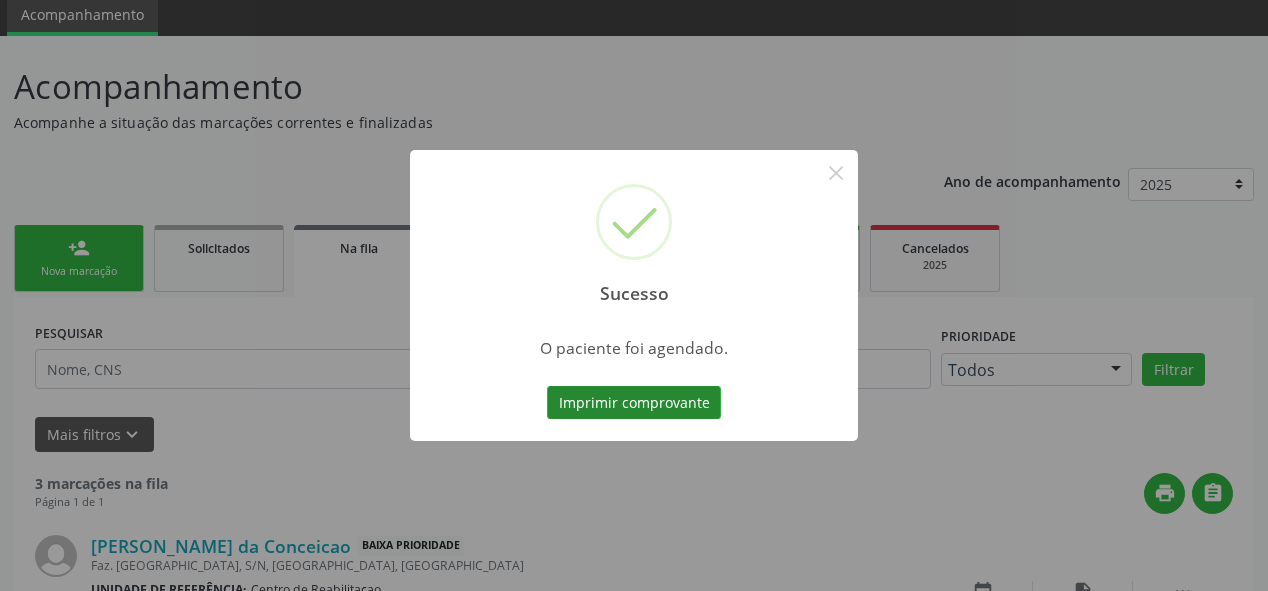 click on "Imprimir comprovante" at bounding box center (634, 403) 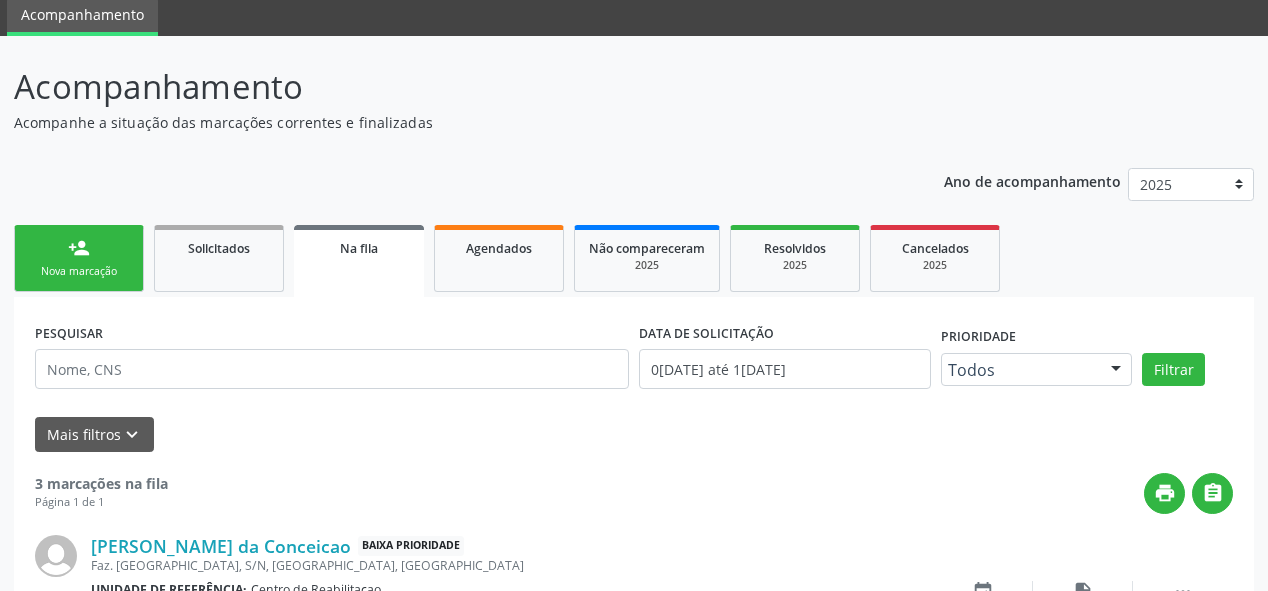 click on "person_add
Nova marcação" at bounding box center [79, 258] 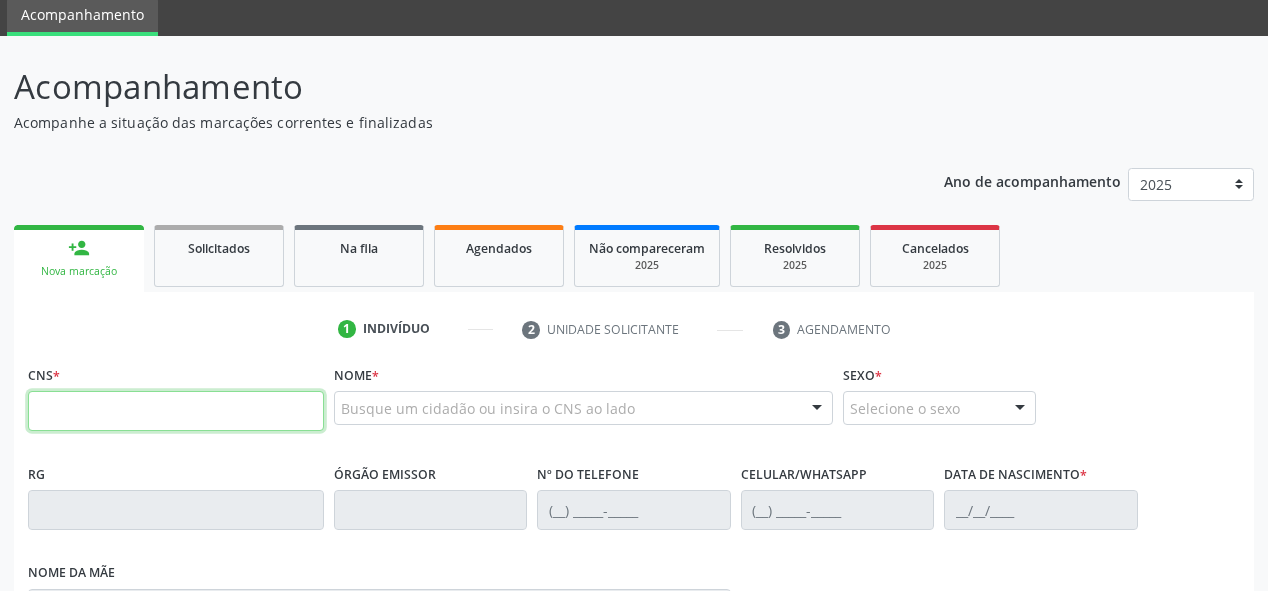 click at bounding box center (176, 411) 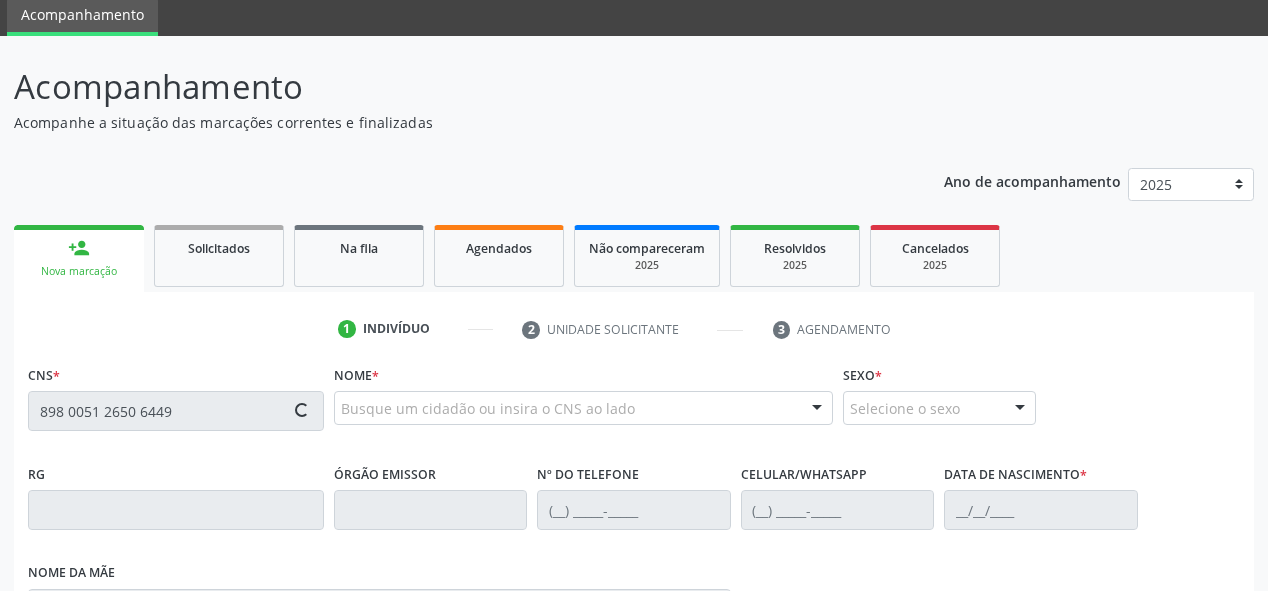 type on "898 0051 2650 6449" 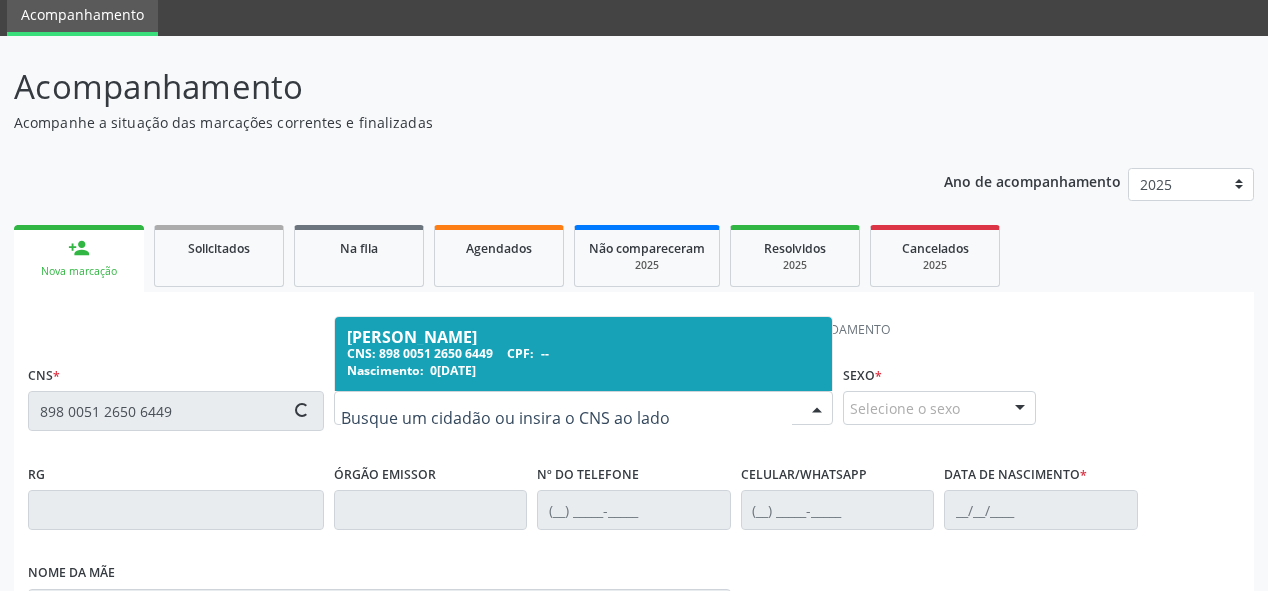 type on "[PHONE_NUMBER]" 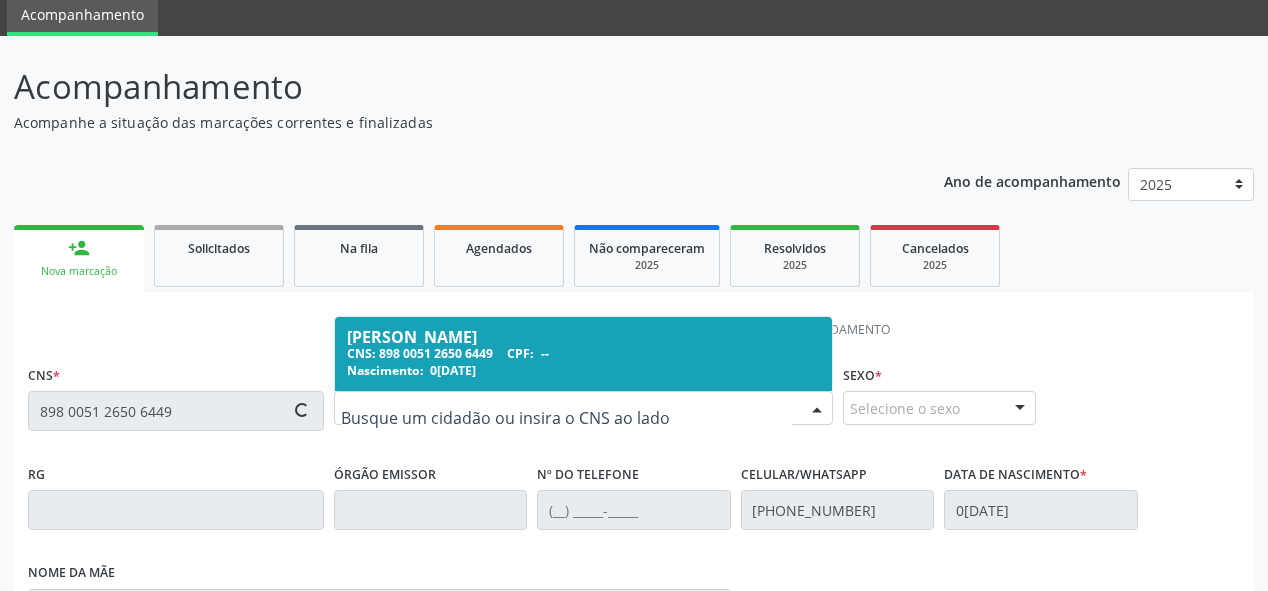 click on "CNS:
898 0051 2650 6449
CPF:    --" at bounding box center [583, 353] 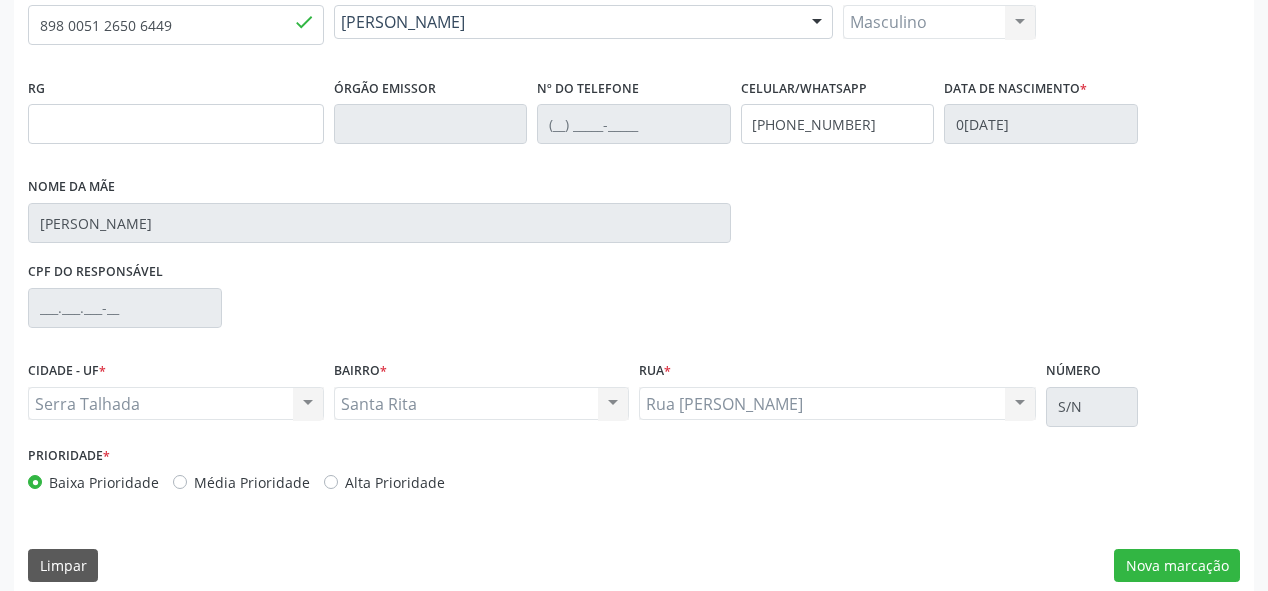 scroll, scrollTop: 478, scrollLeft: 0, axis: vertical 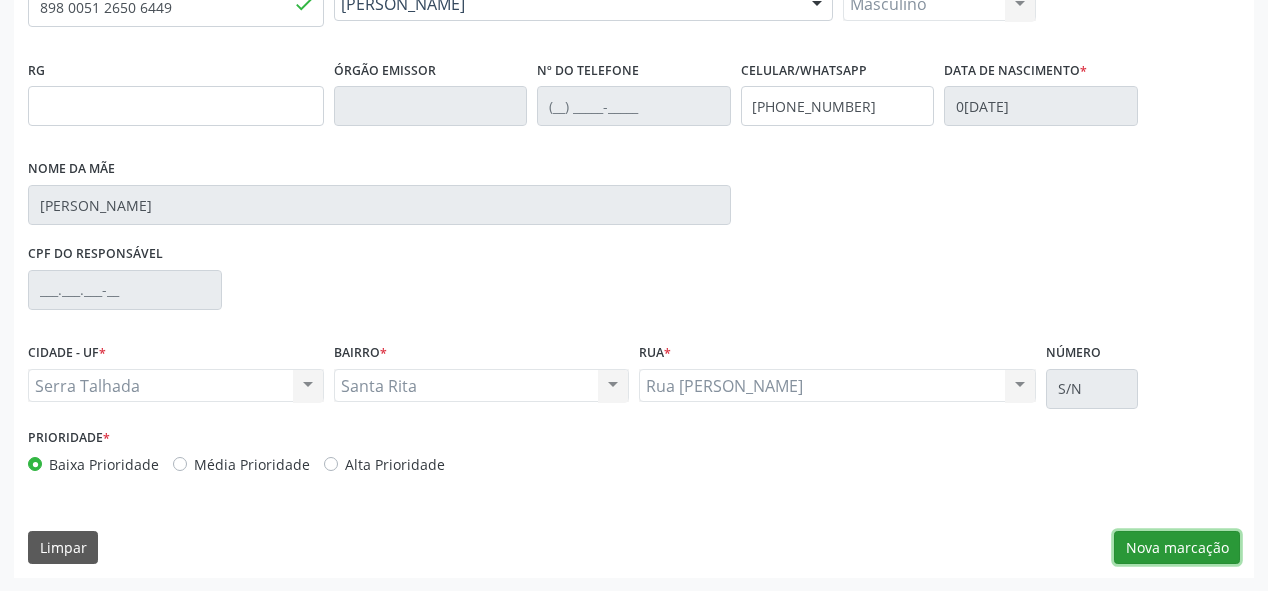 click on "Nova marcação" at bounding box center (1177, 548) 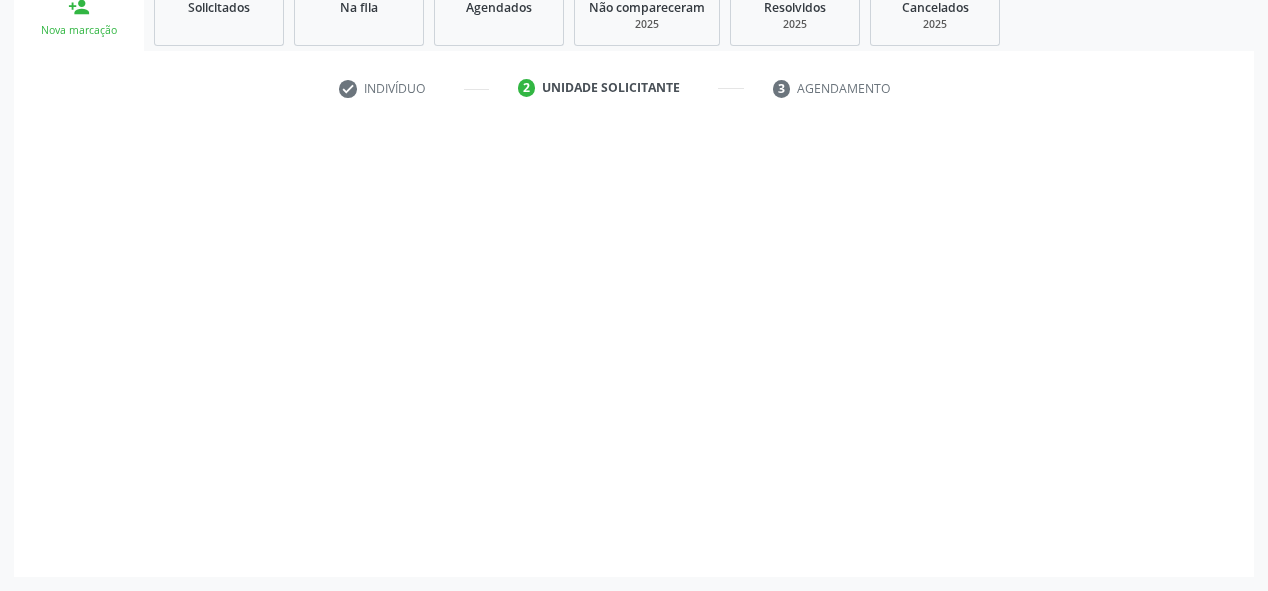 scroll, scrollTop: 313, scrollLeft: 0, axis: vertical 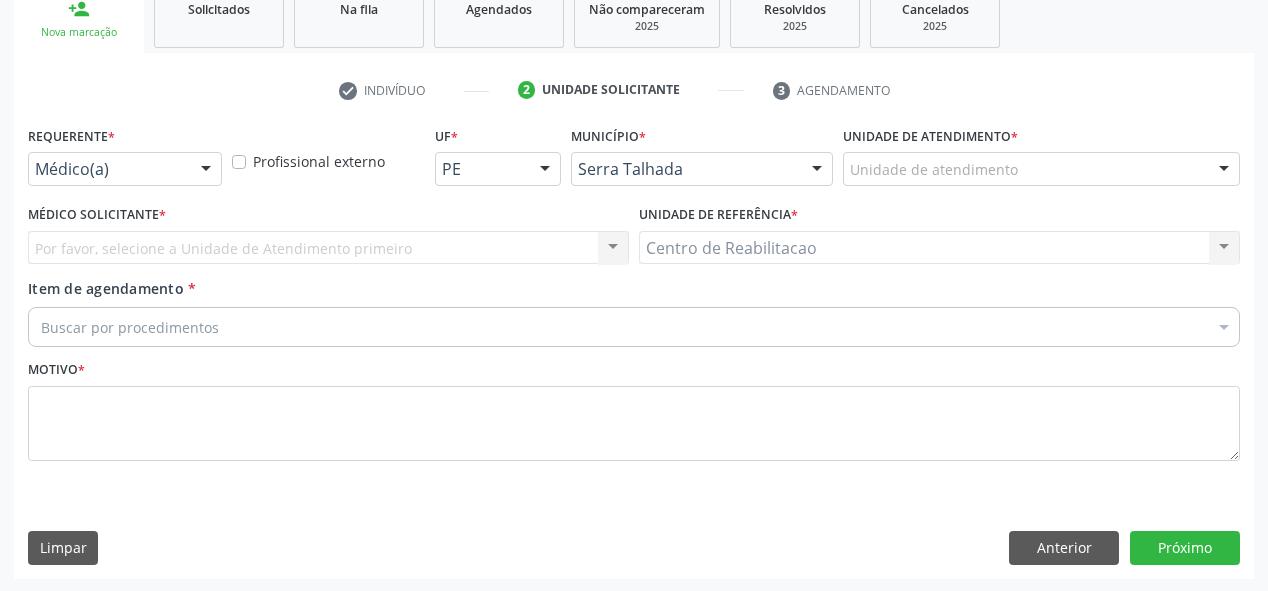 click on "Médico(a)" at bounding box center [125, 169] 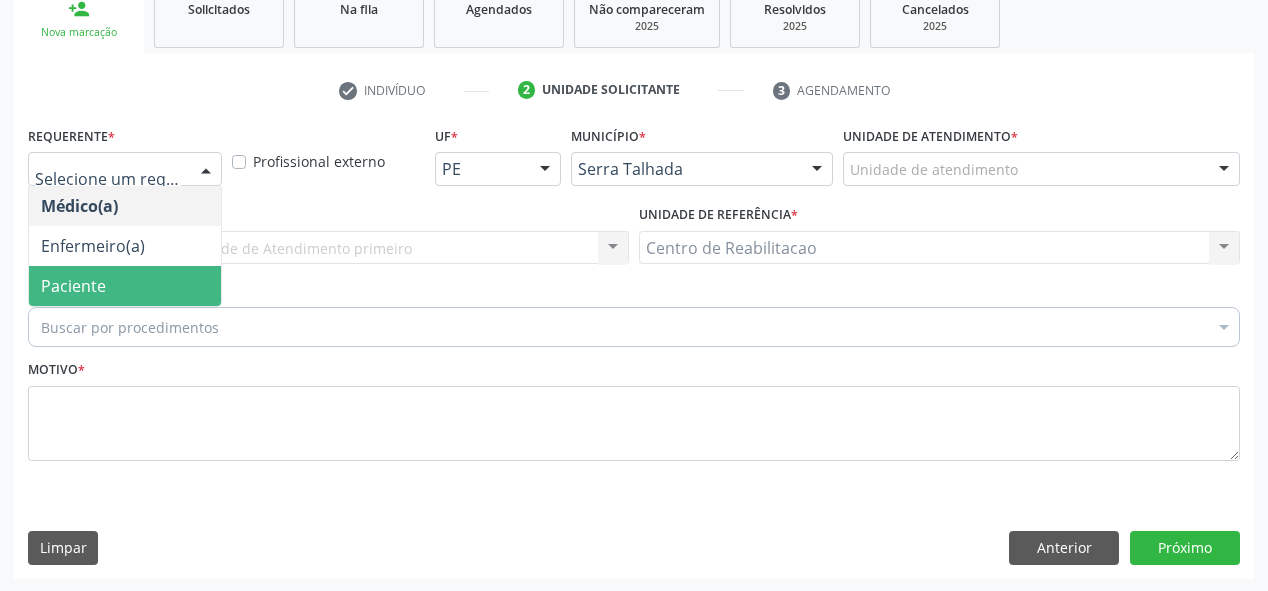 click on "Paciente" at bounding box center (73, 286) 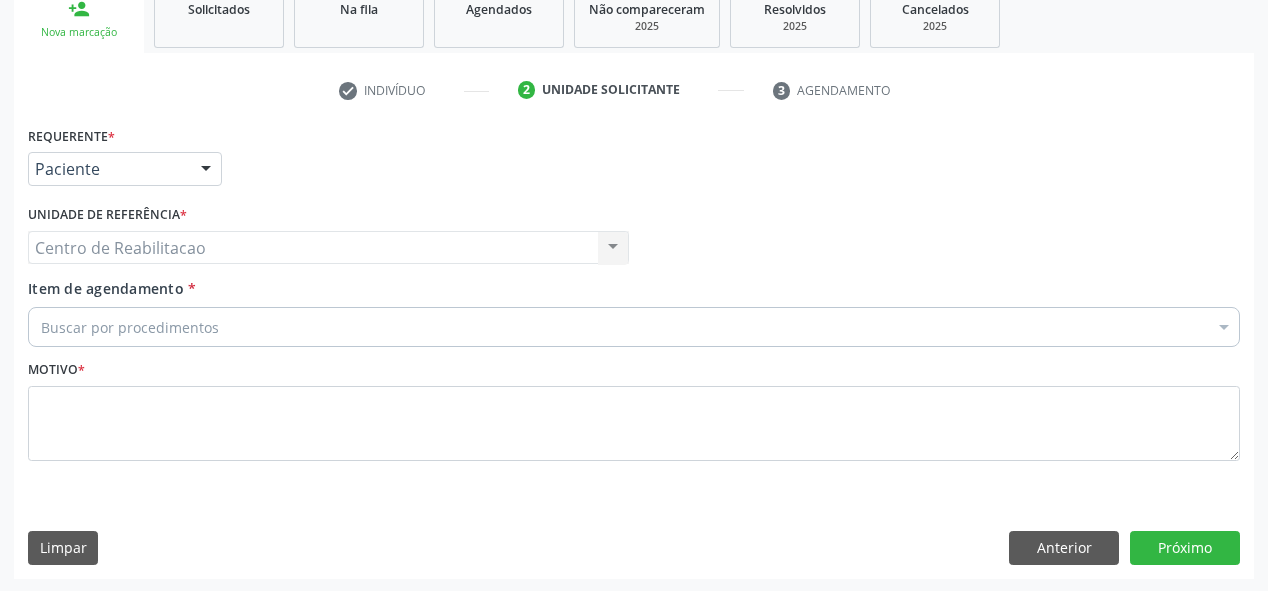 click on "Centro de Reabilitacao         Centro de Reabilitacao
Nenhum resultado encontrado para: "   "
Não há nenhuma opção para ser exibida." at bounding box center [328, 248] 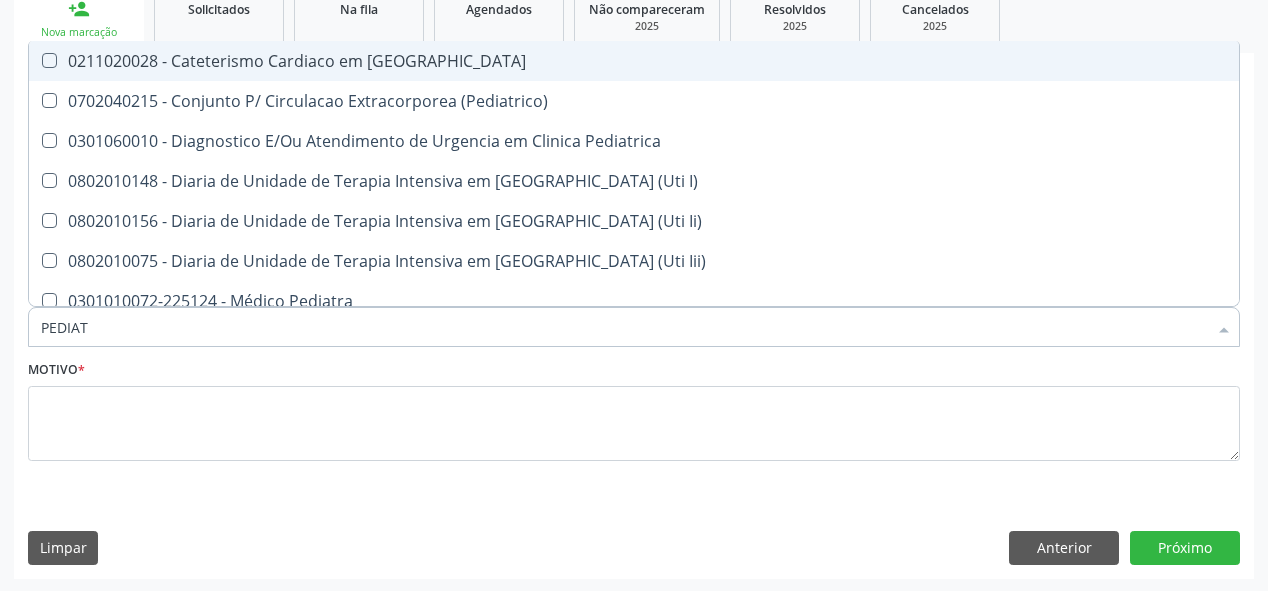 type on "PEDIATR" 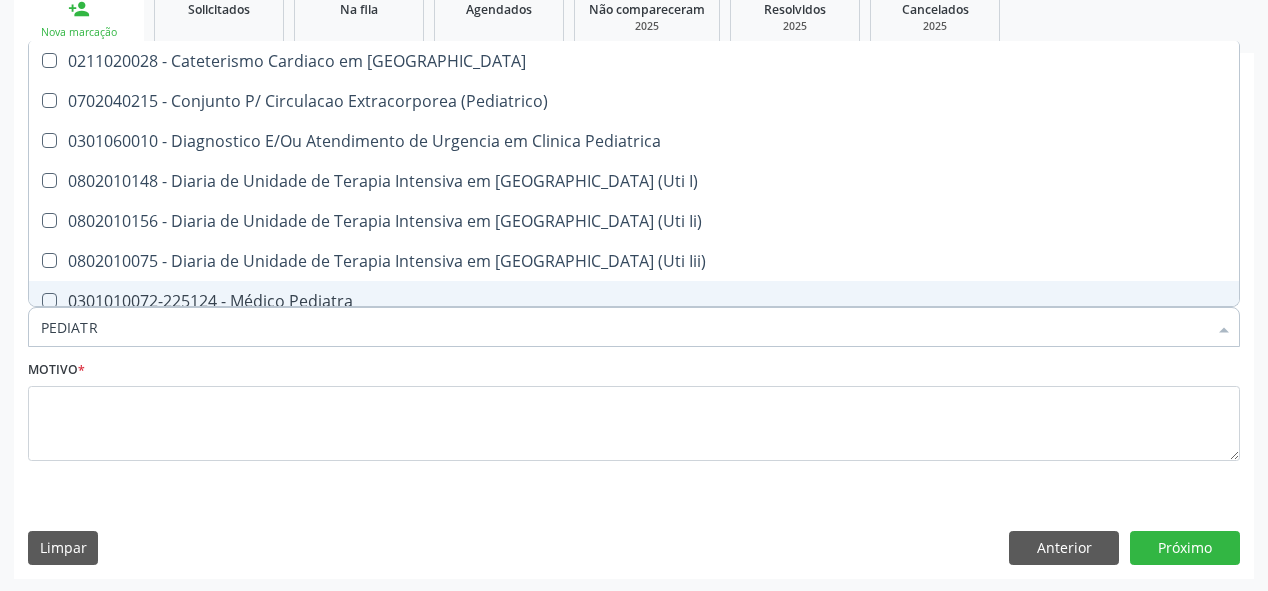 click at bounding box center (49, 300) 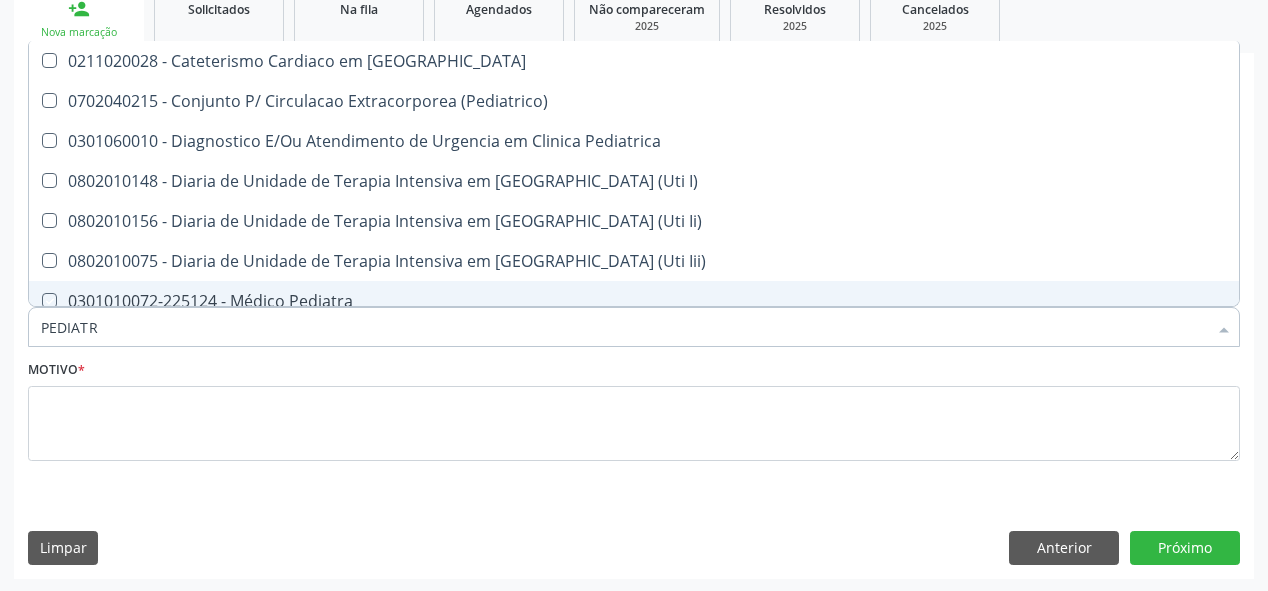 click at bounding box center (35, 300) 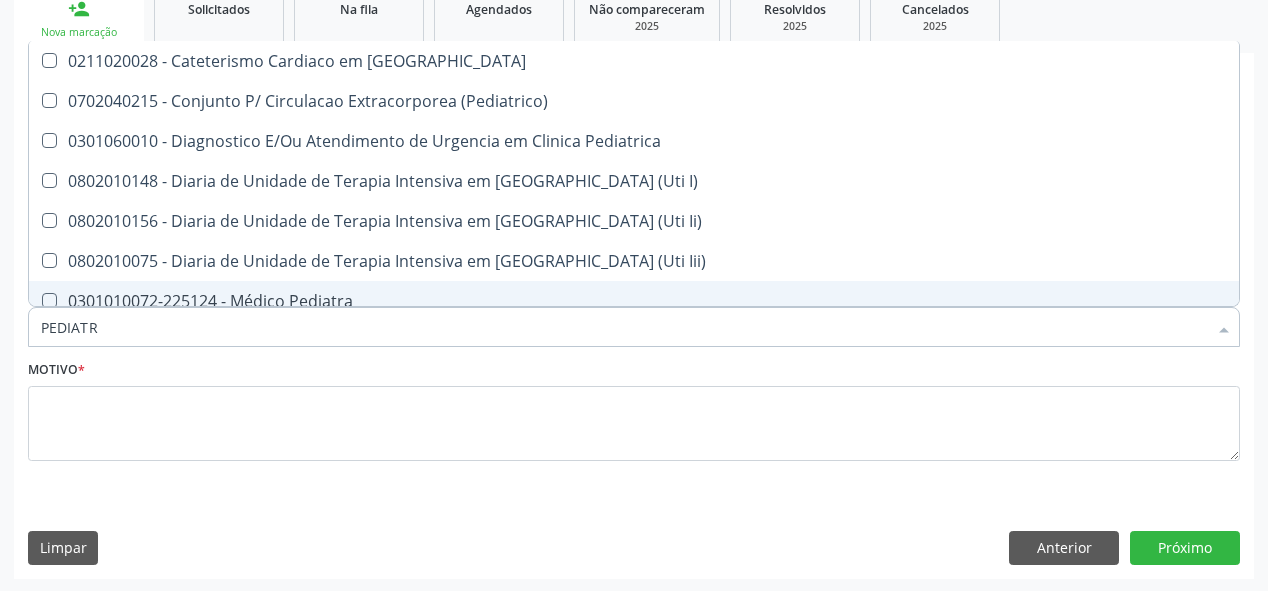 checkbox on "true" 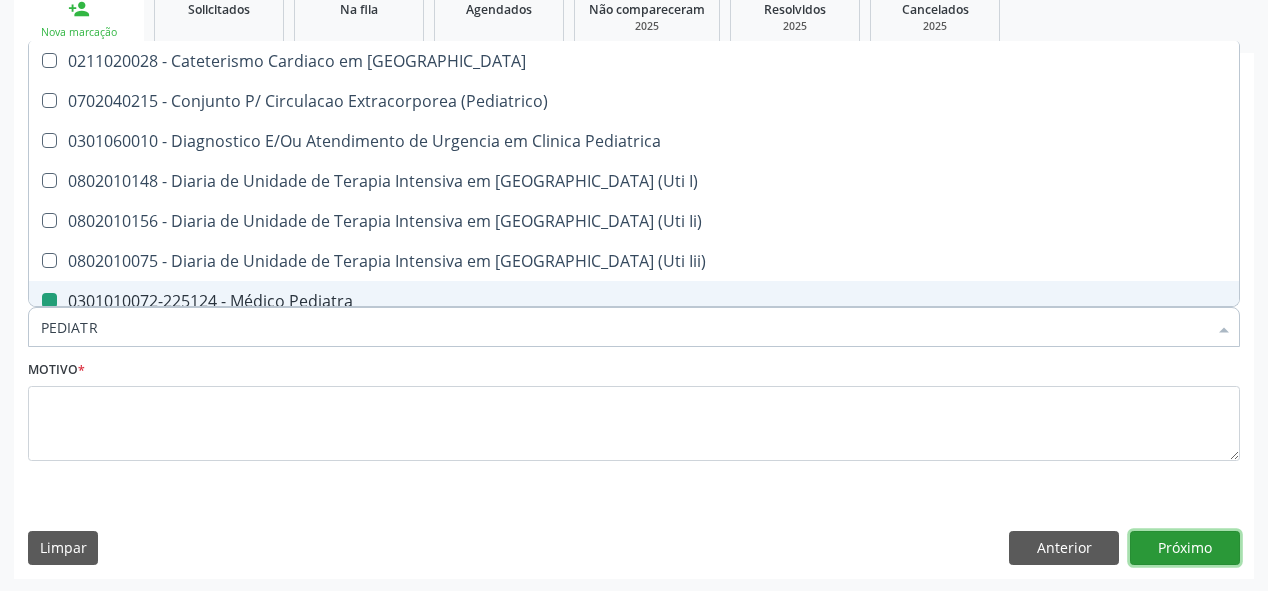click on "Próximo" at bounding box center (1185, 548) 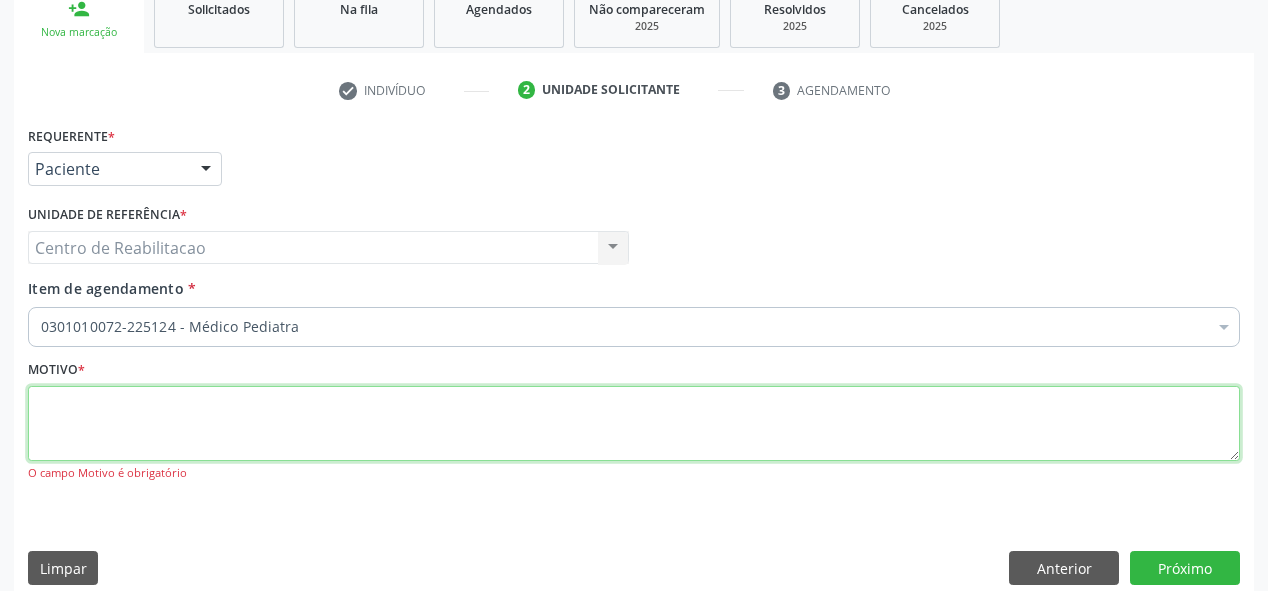 click at bounding box center (634, 424) 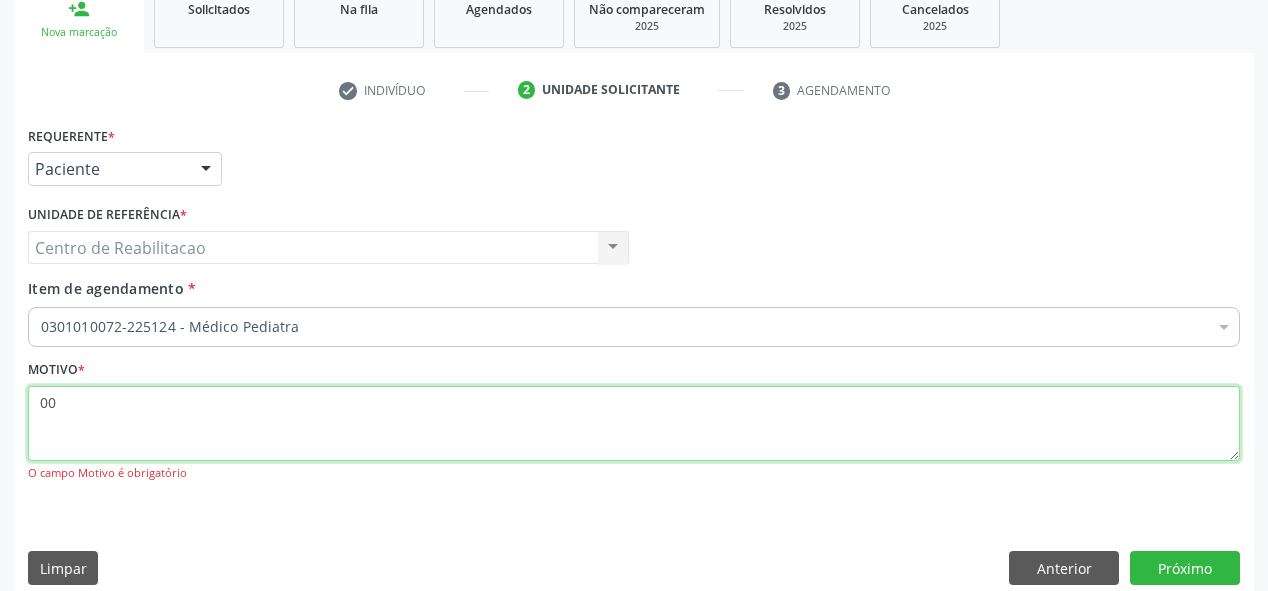 type on "00" 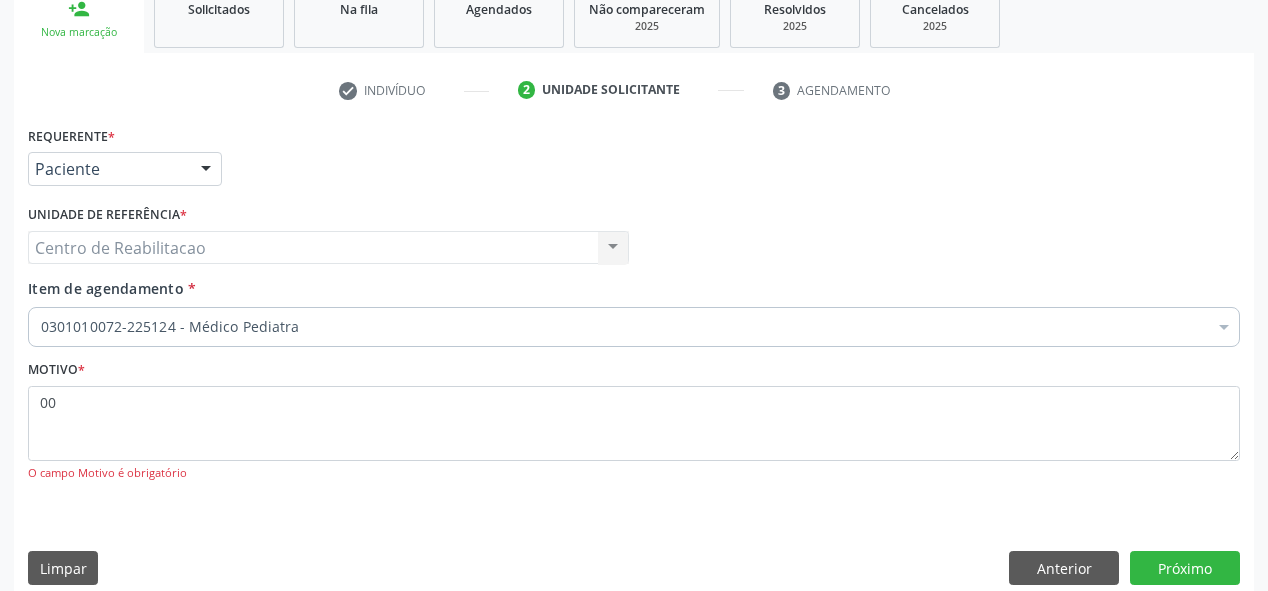 click on "Requerente
*
Paciente         Médico(a)   Enfermeiro(a)   Paciente
Nenhum resultado encontrado para: "   "
Não há nenhuma opção para ser exibida.
UF
PE         PE
Nenhum resultado encontrado para: "   "
Não há nenhuma opção para ser exibida.
Município
Serra Talhada         [GEOGRAPHIC_DATA] resultado encontrado para: "   "
Não há nenhuma opção para ser exibida.
Médico Solicitante
Por favor, selecione a Unidade de Atendimento primeiro
Nenhum resultado encontrado para: "   "
Não há nenhuma opção para ser exibida.
Unidade de referência
*
Centro de Reabilitacao         Centro de Reabilitacao
Nenhum resultado encontrado para: "   "
Não há nenhuma opção para ser exibida.
Item de agendamento" at bounding box center (634, 359) 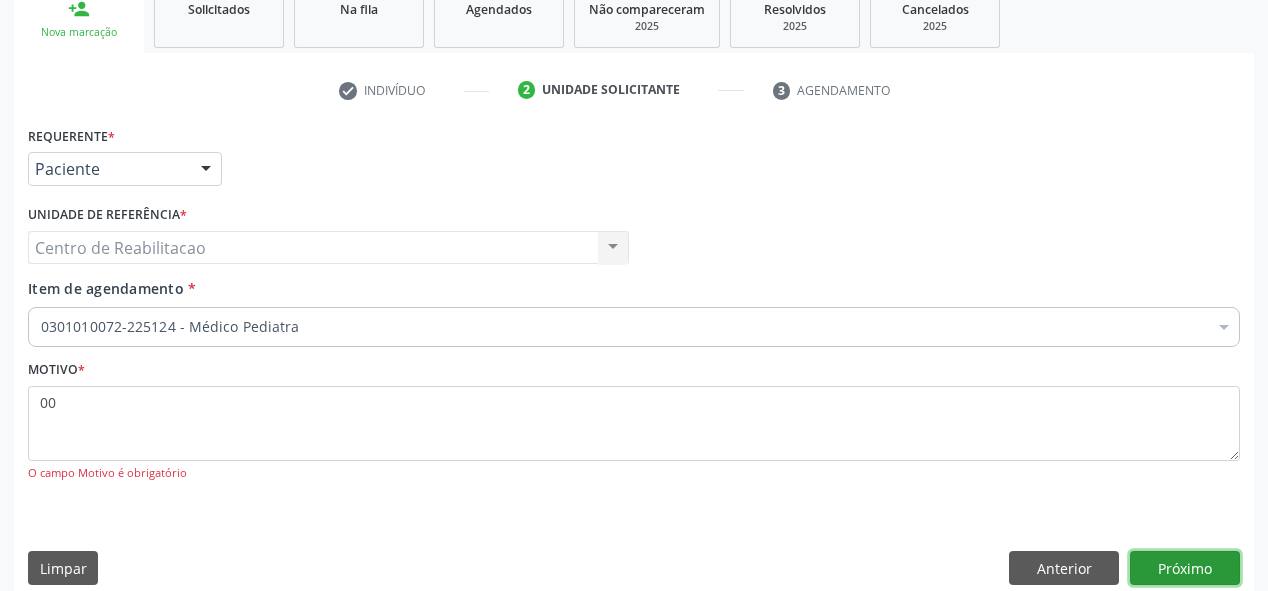 click on "Próximo" at bounding box center [1185, 568] 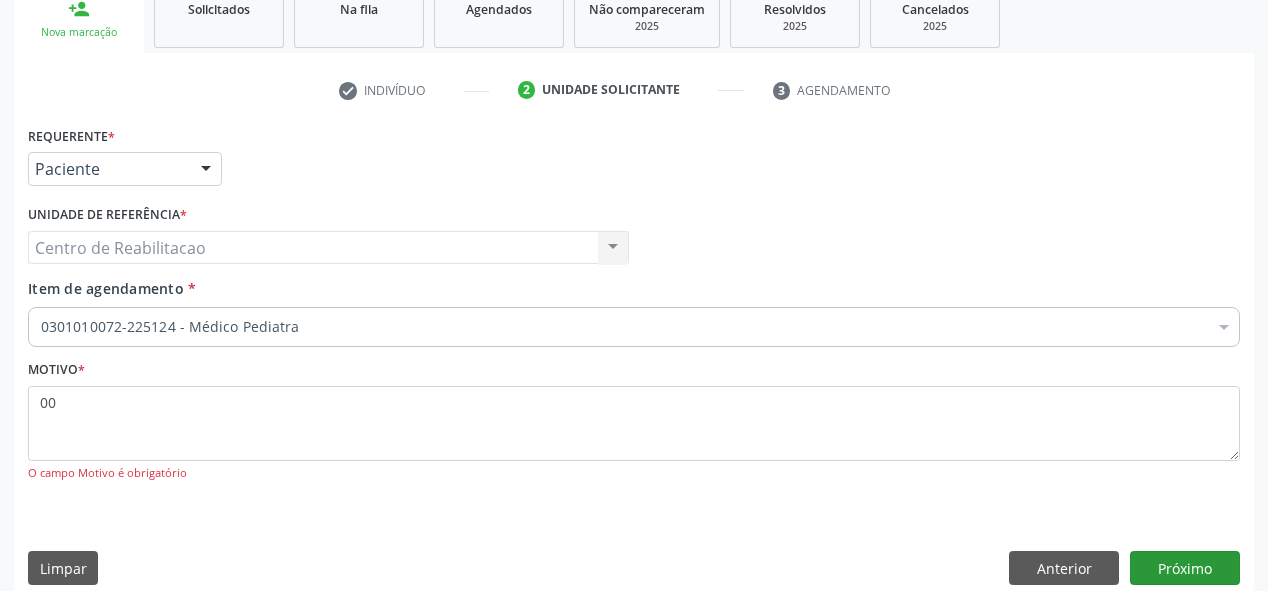 scroll, scrollTop: 278, scrollLeft: 0, axis: vertical 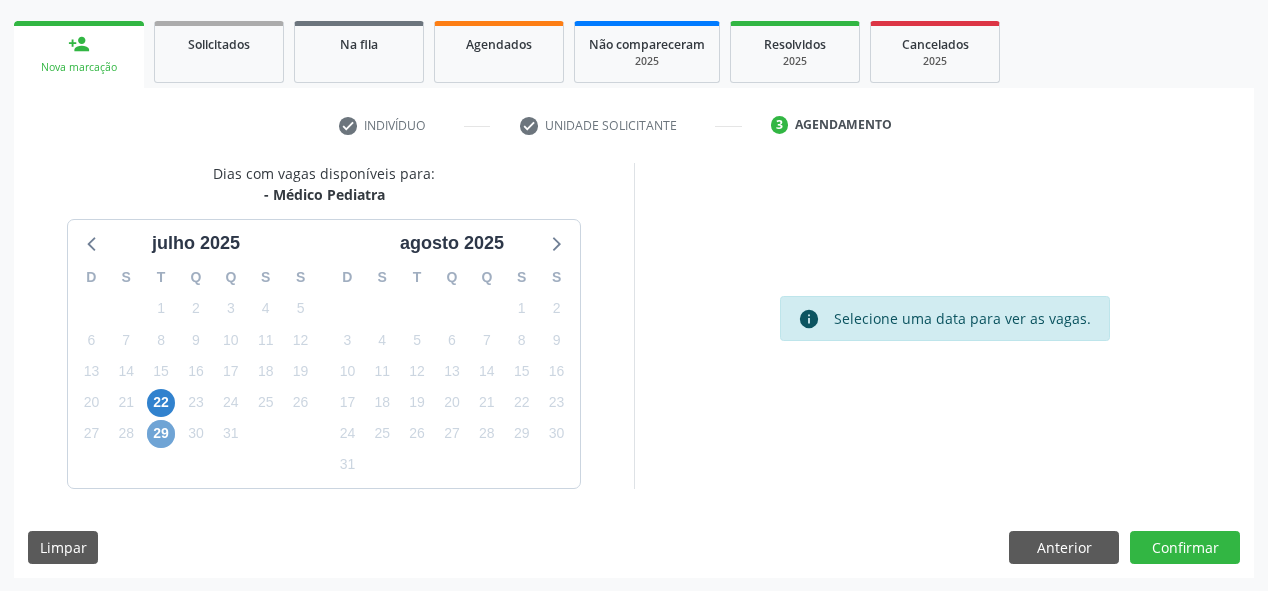 click on "29" at bounding box center (161, 434) 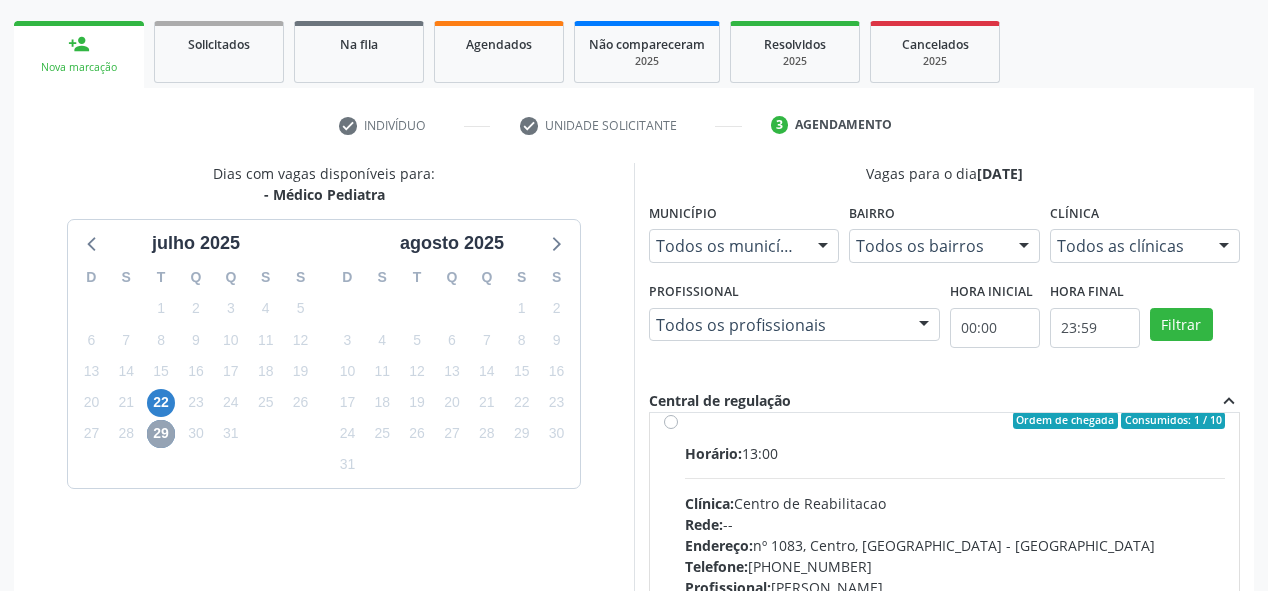 scroll, scrollTop: 372, scrollLeft: 0, axis: vertical 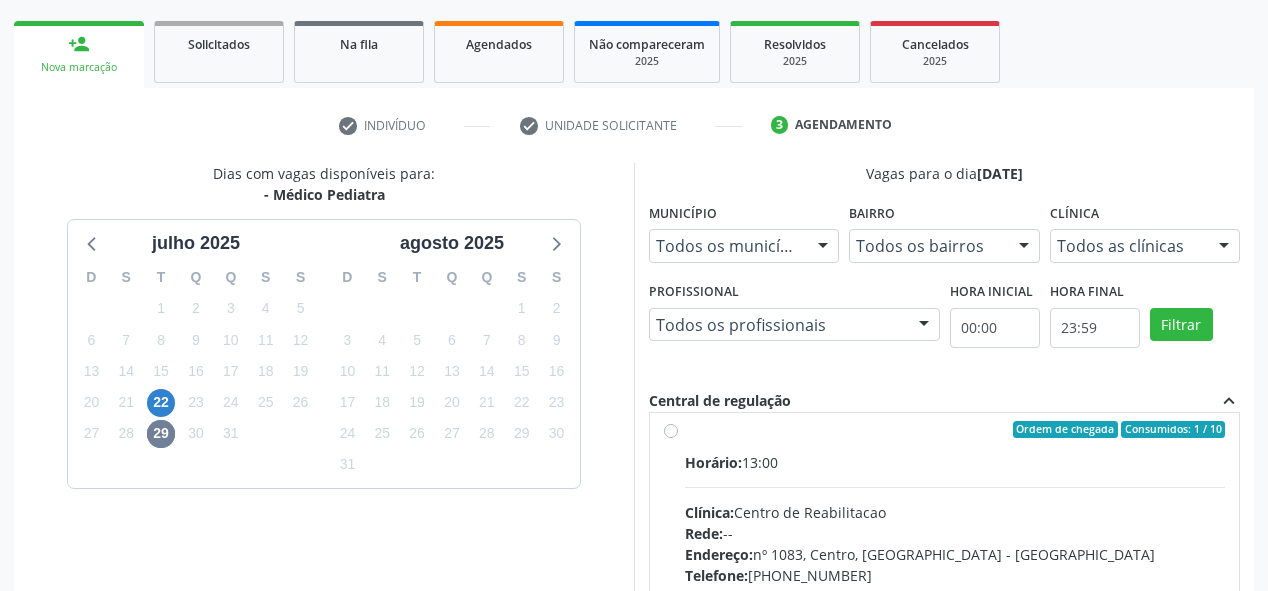 click on "Ordem de chegada
Consumidos: 1 / 10
Horário:   13:00
Clínica:  Centro de Reabilitacao
Rede:
--
Endereço:   [STREET_ADDRESS]
Telefone:   [PHONE_NUMBER]
Profissional:
[PERSON_NAME]
Informações adicionais sobre o atendimento
Idade de atendimento:
de 0 a 120 anos
Gênero(s) atendido(s):
Masculino e Feminino
Informações adicionais:
--" at bounding box center [955, 574] 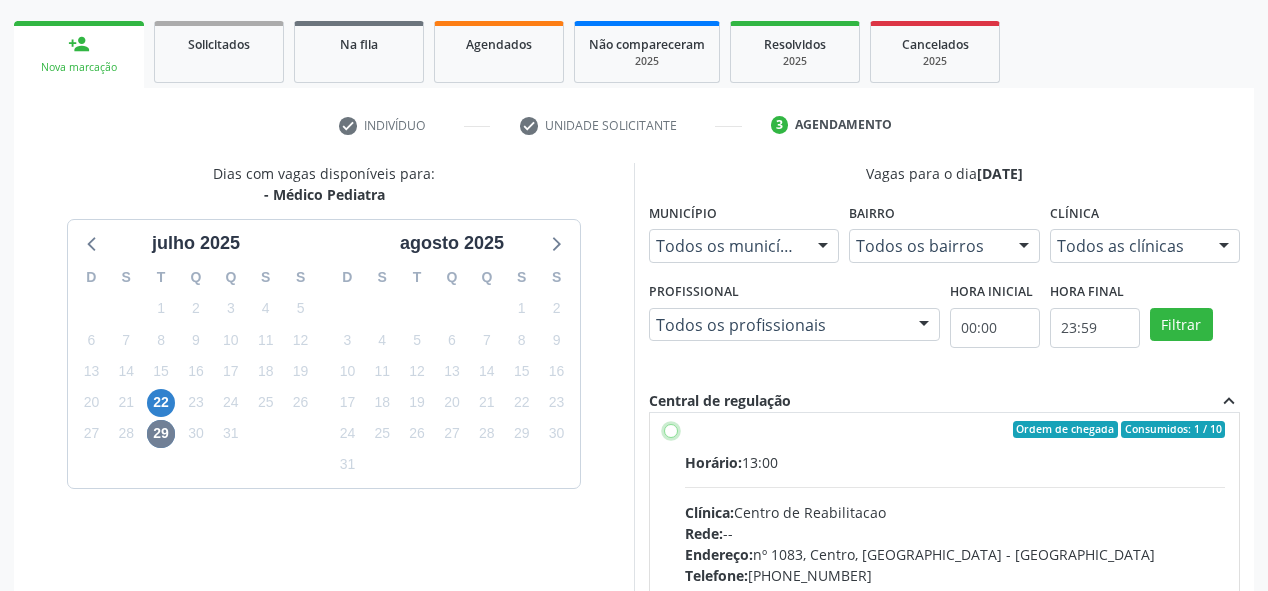 click on "Ordem de chegada
Consumidos: 1 / 10
Horário:   13:00
Clínica:  Centro de Reabilitacao
Rede:
--
Endereço:   [STREET_ADDRESS]
Telefone:   [PHONE_NUMBER]
Profissional:
[PERSON_NAME]
Informações adicionais sobre o atendimento
Idade de atendimento:
de 0 a 120 anos
Gênero(s) atendido(s):
Masculino e Feminino
Informações adicionais:
--" at bounding box center [671, 430] 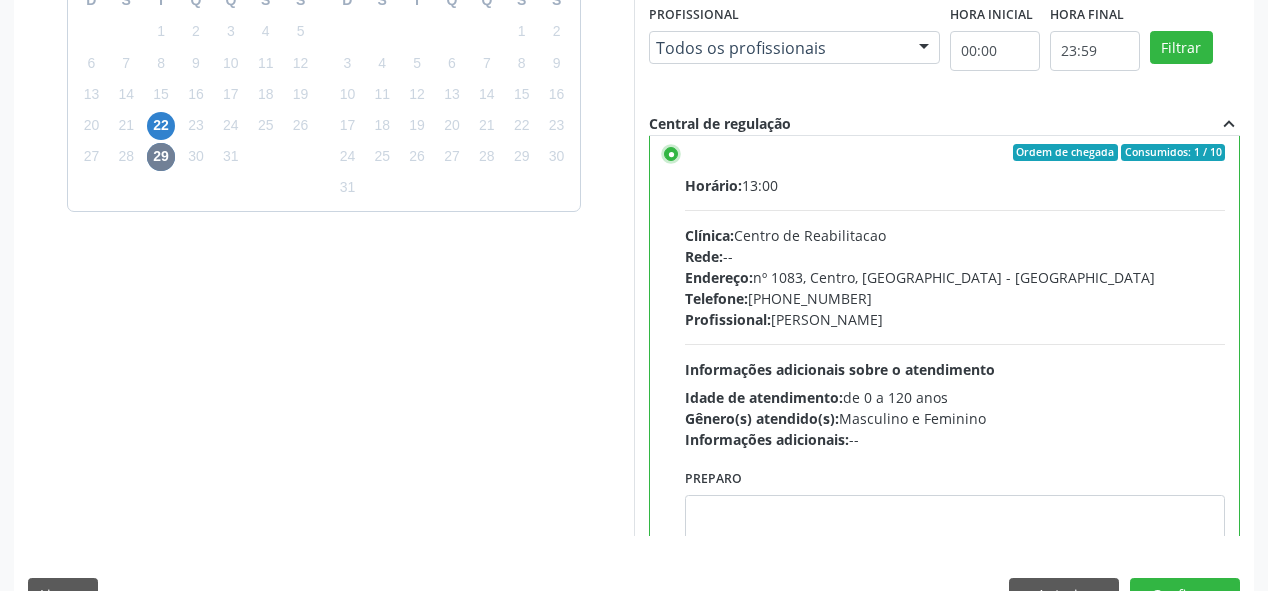 scroll, scrollTop: 577, scrollLeft: 0, axis: vertical 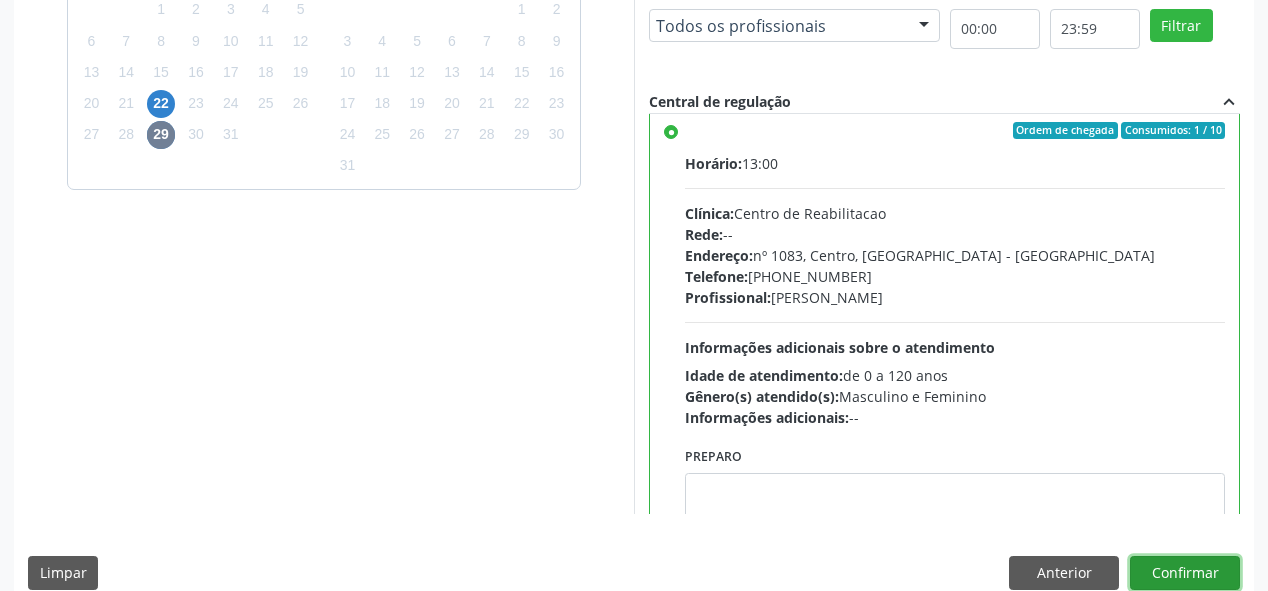 click on "Confirmar" at bounding box center [1185, 573] 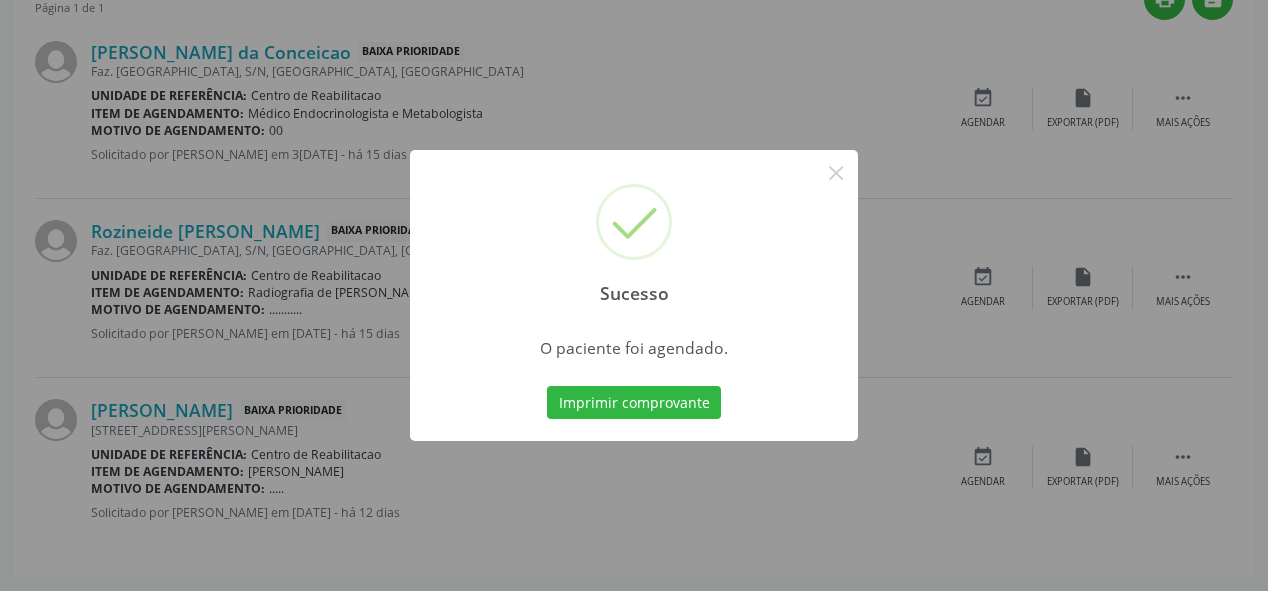 scroll, scrollTop: 74, scrollLeft: 0, axis: vertical 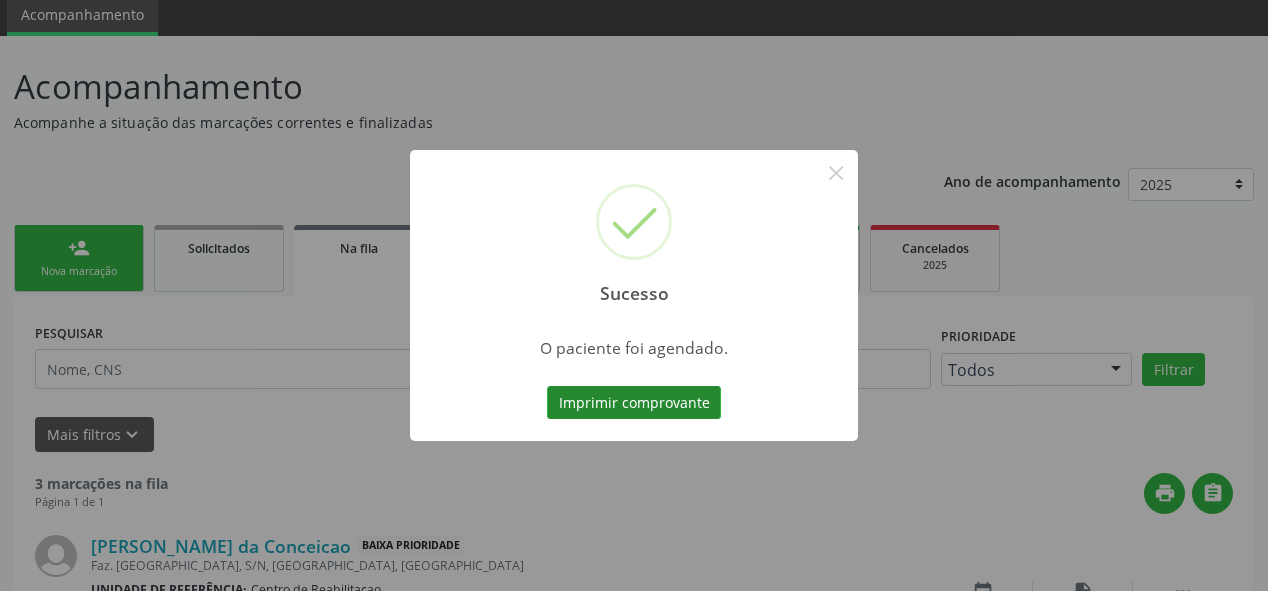 click on "Imprimir comprovante" at bounding box center [634, 403] 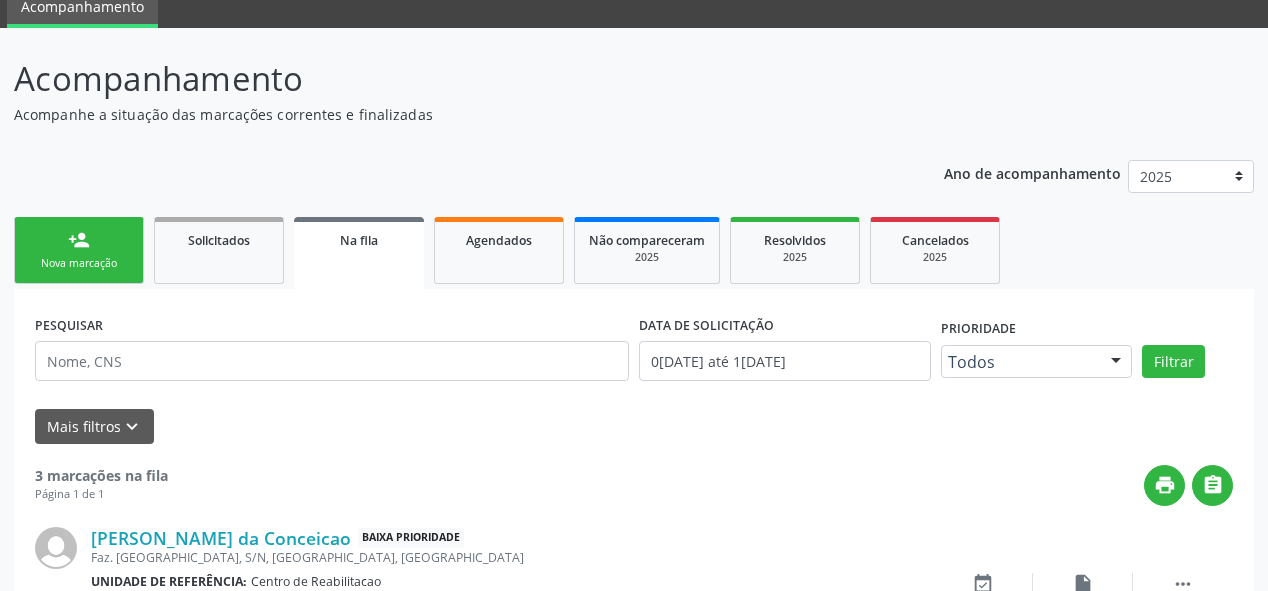 scroll, scrollTop: 74, scrollLeft: 0, axis: vertical 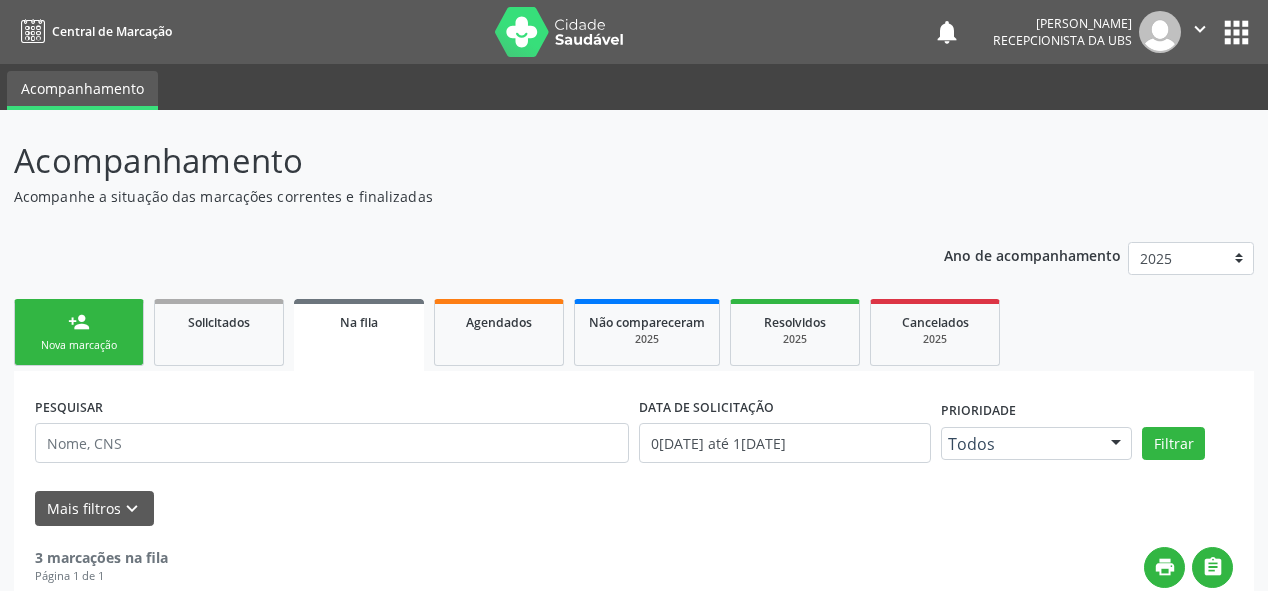 click on "" at bounding box center [1200, 29] 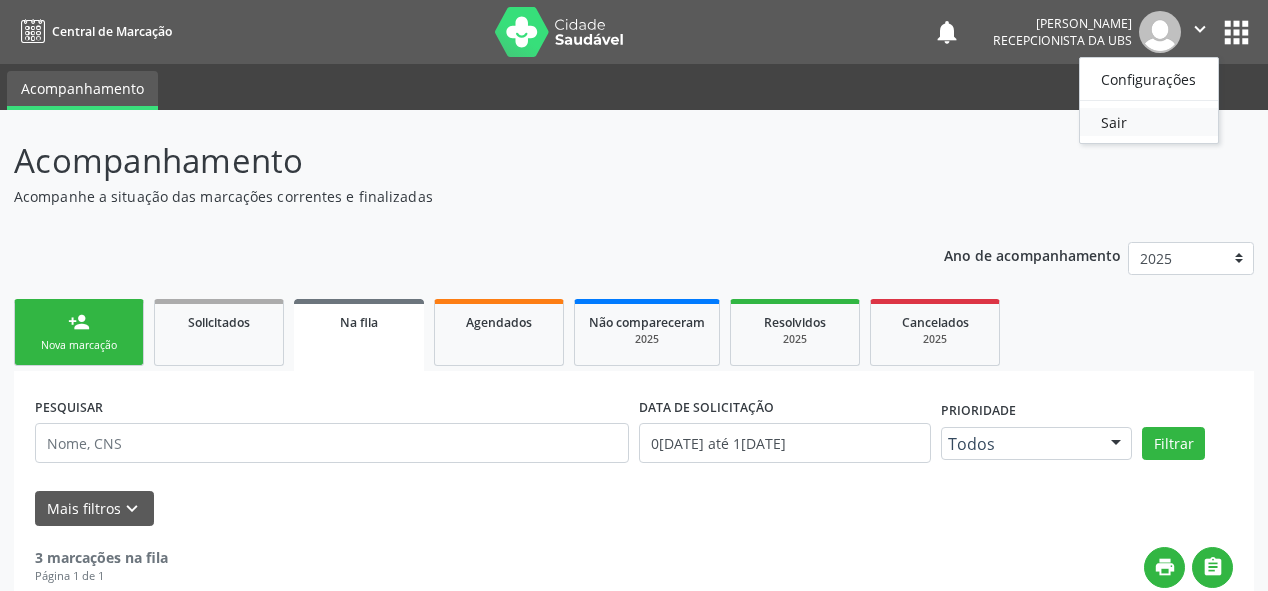 click on "Sair" at bounding box center (1149, 122) 